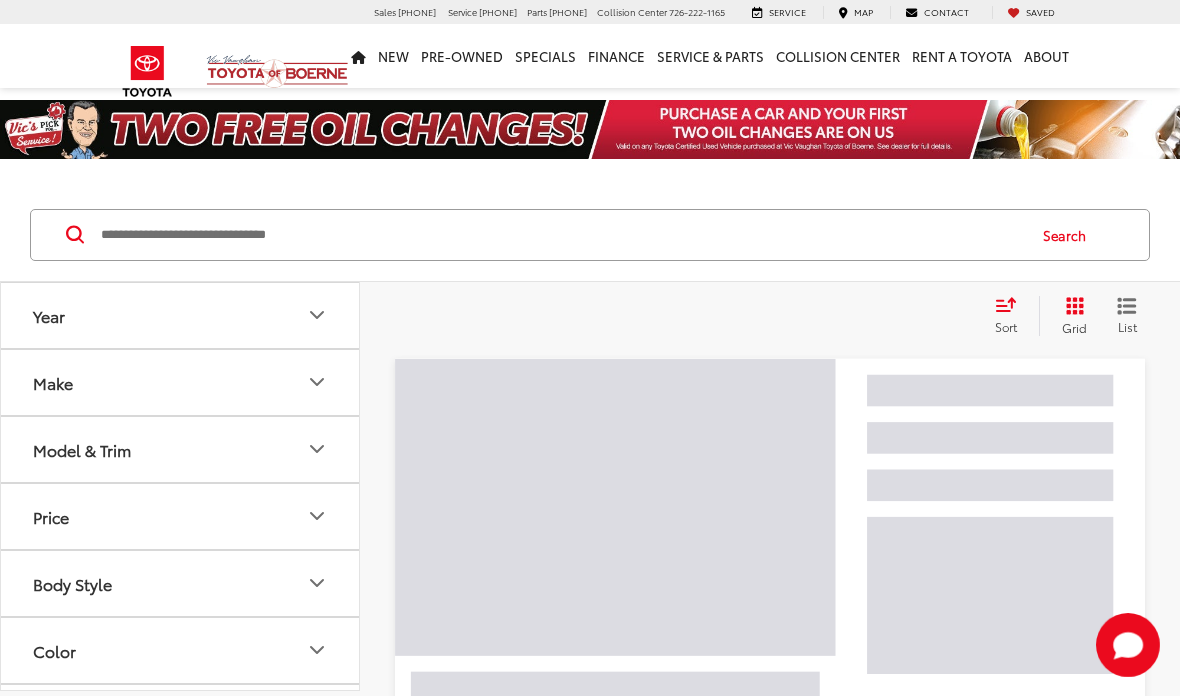scroll, scrollTop: 0, scrollLeft: 0, axis: both 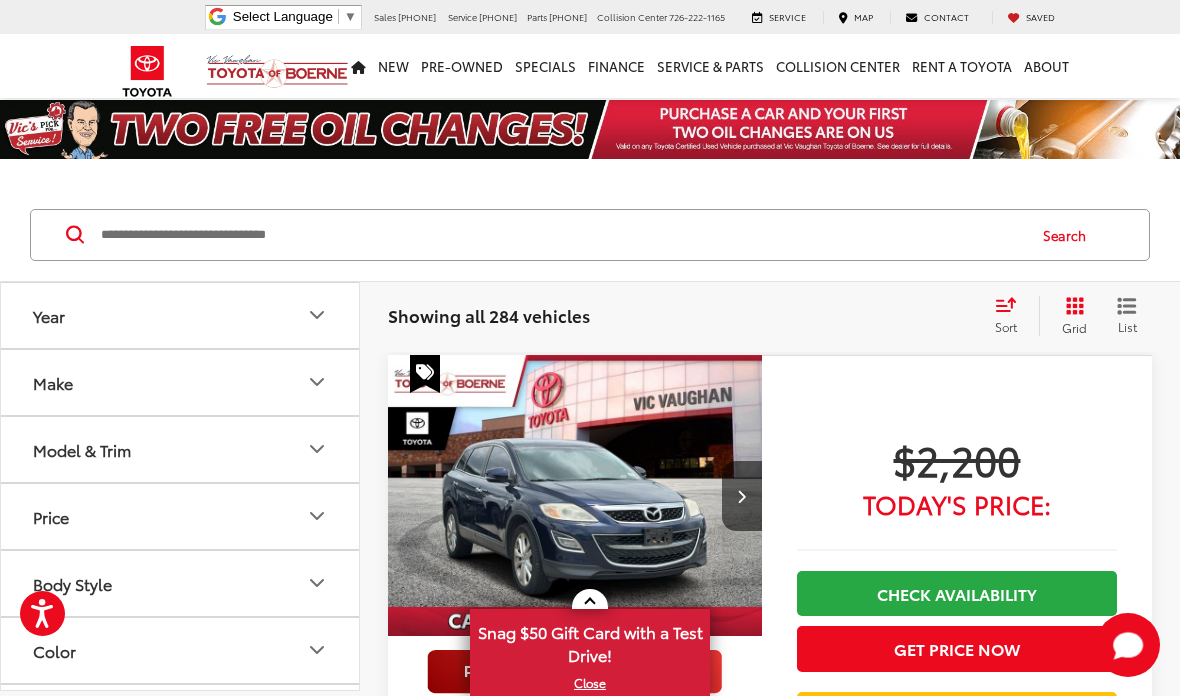 click at bounding box center (561, 235) 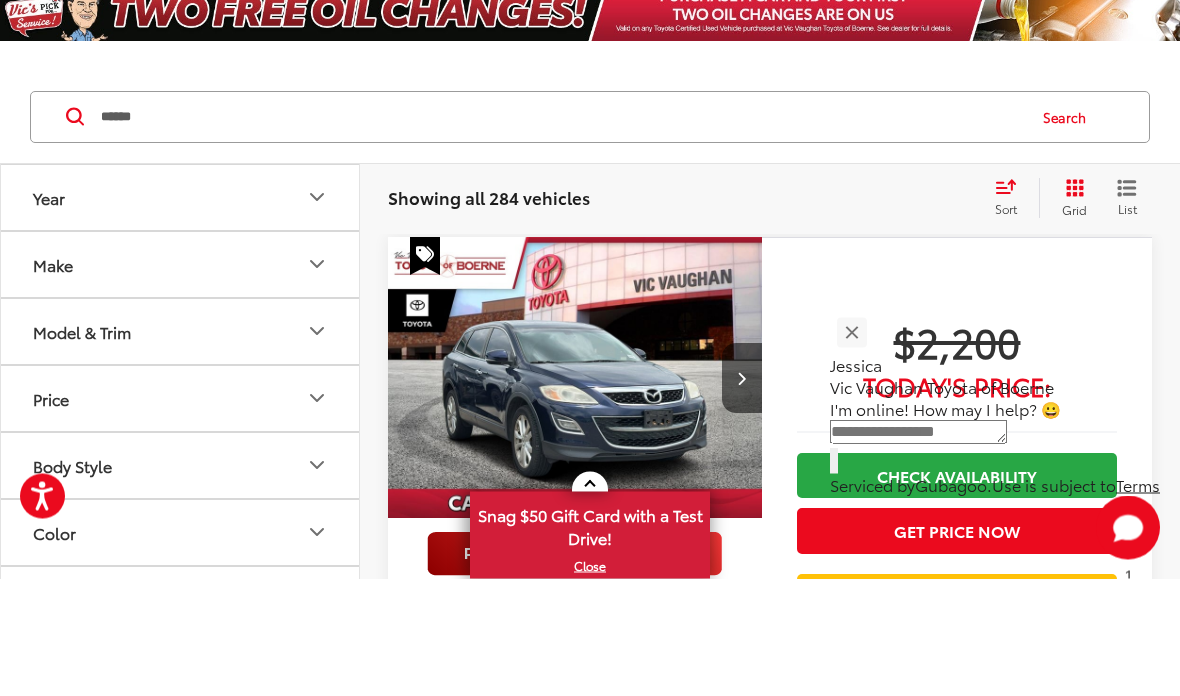 type on "******" 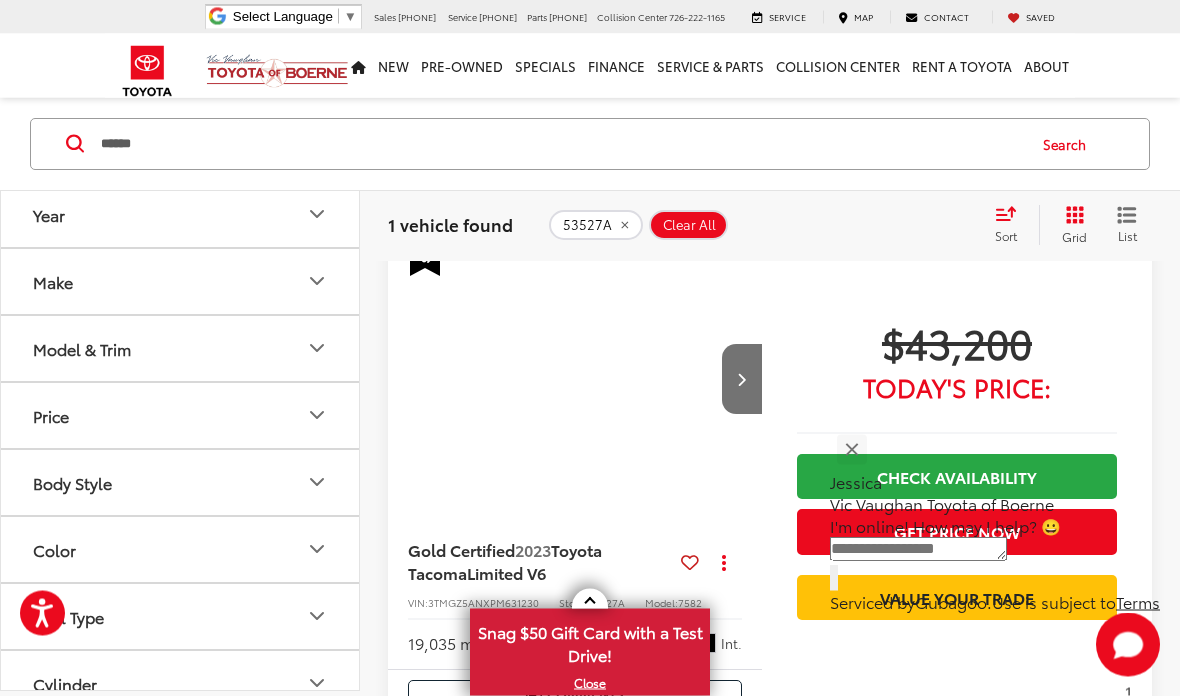 scroll, scrollTop: 121, scrollLeft: 0, axis: vertical 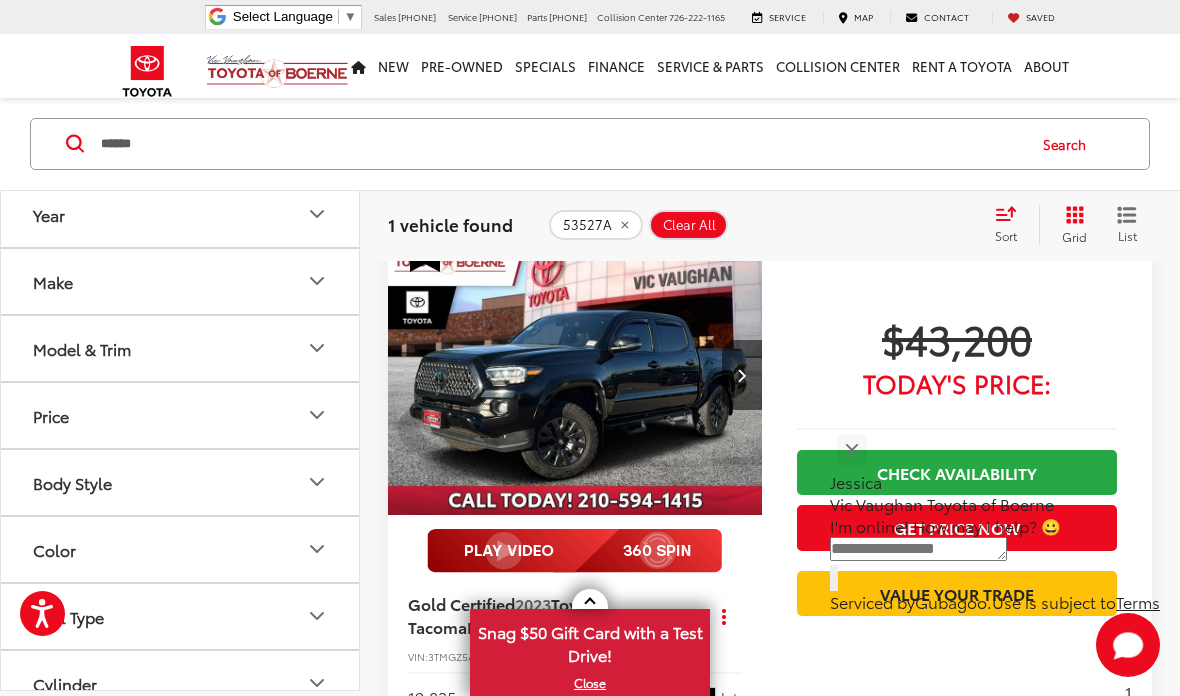 click at bounding box center [742, 375] 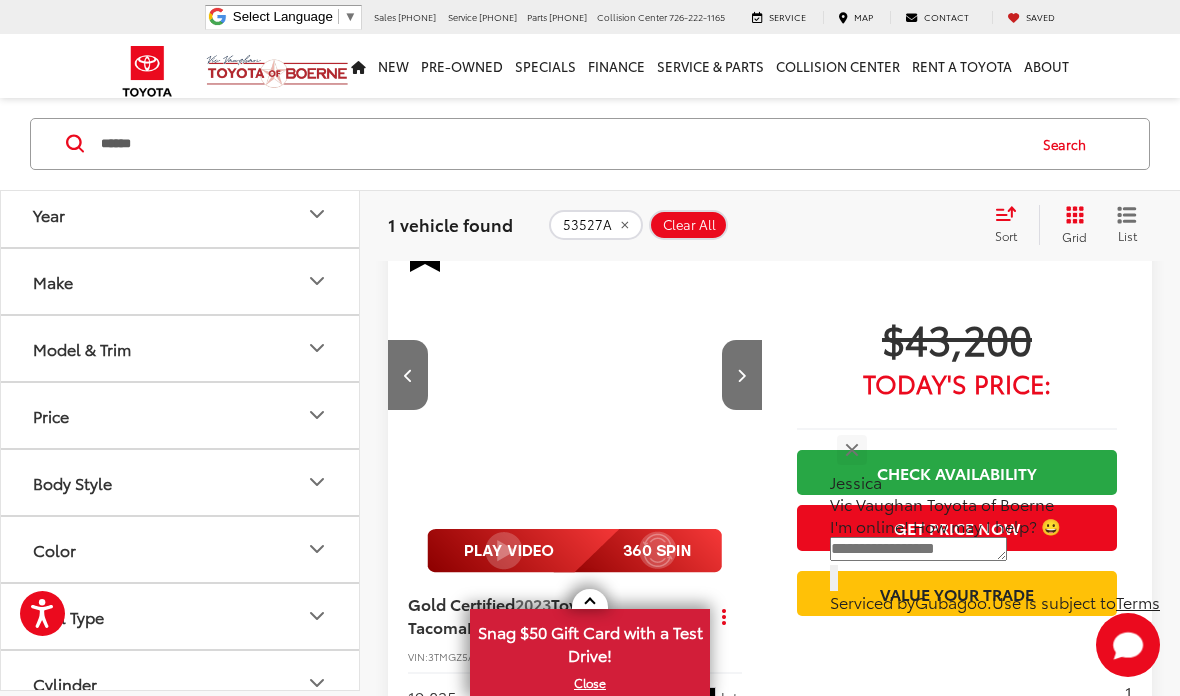 click at bounding box center [742, 375] 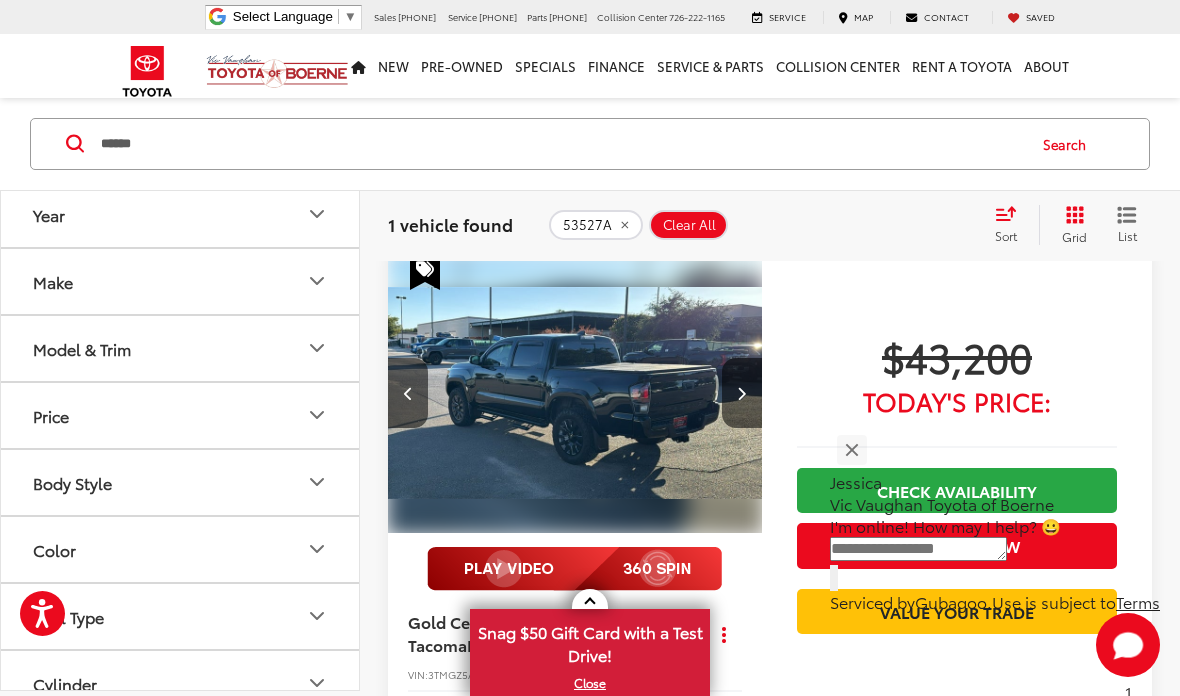 scroll, scrollTop: 106, scrollLeft: 0, axis: vertical 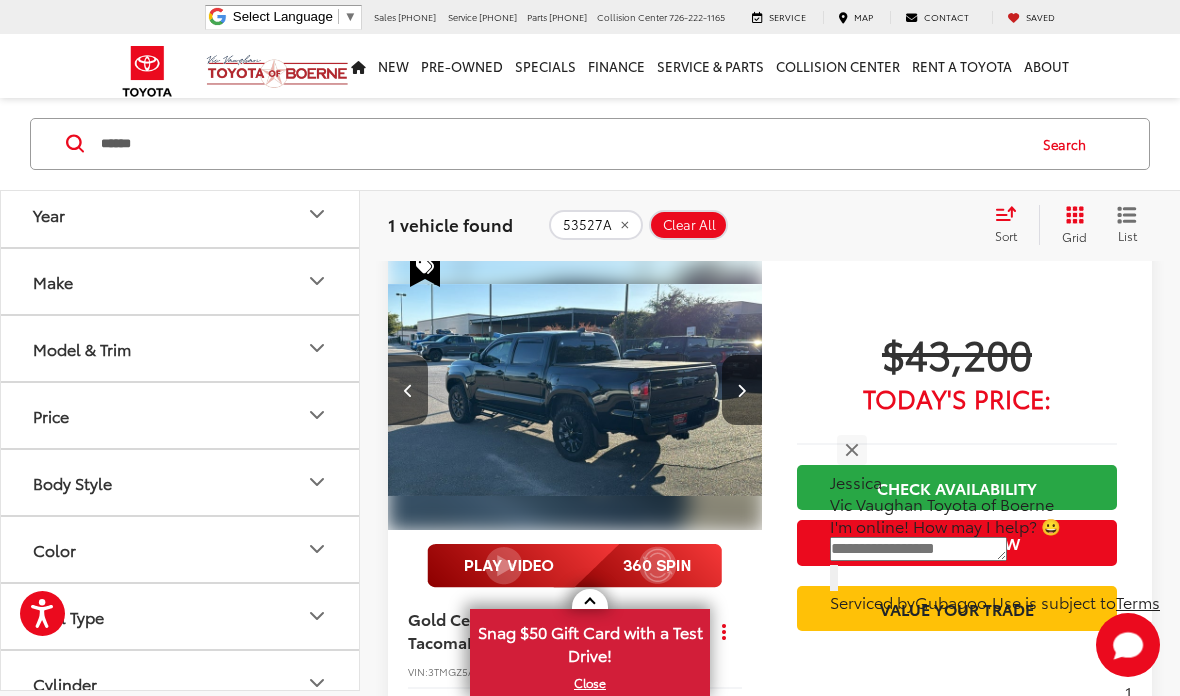 click at bounding box center [742, 390] 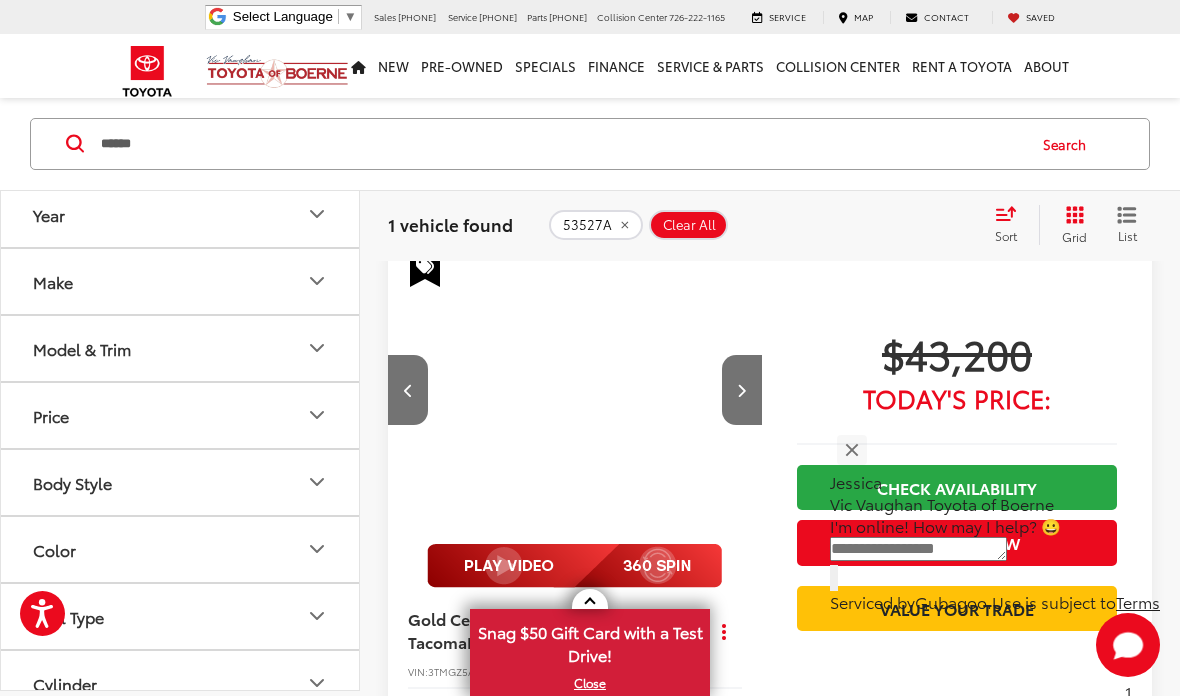 click at bounding box center [742, 390] 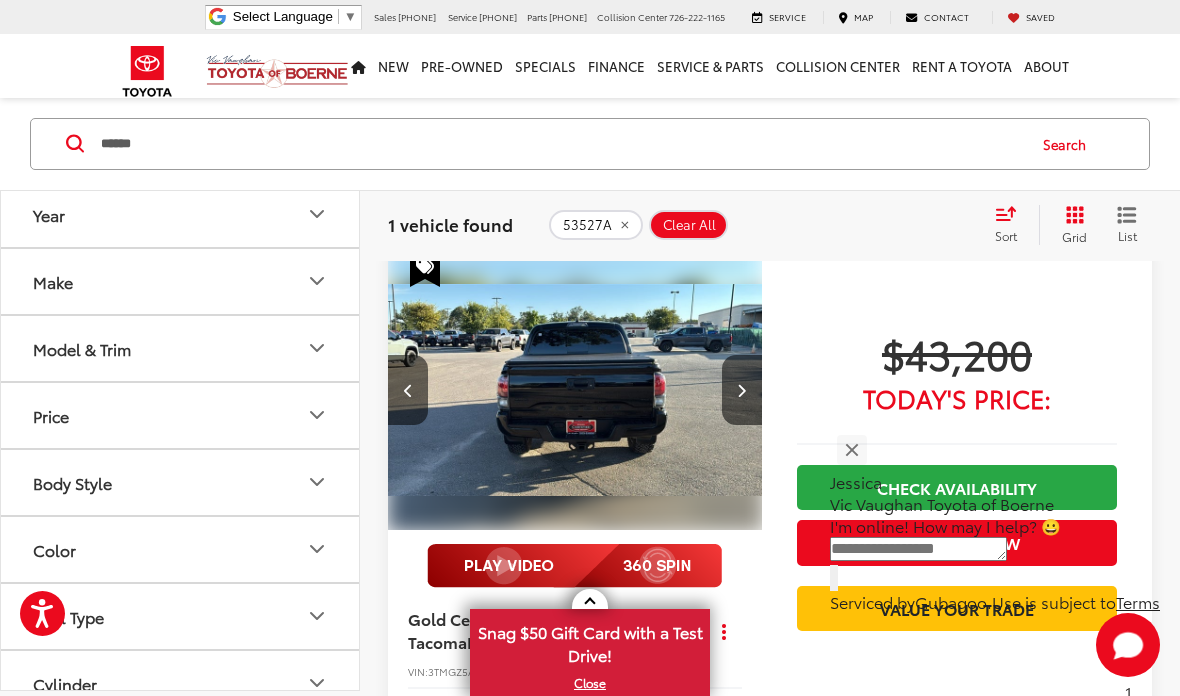 click at bounding box center [408, 390] 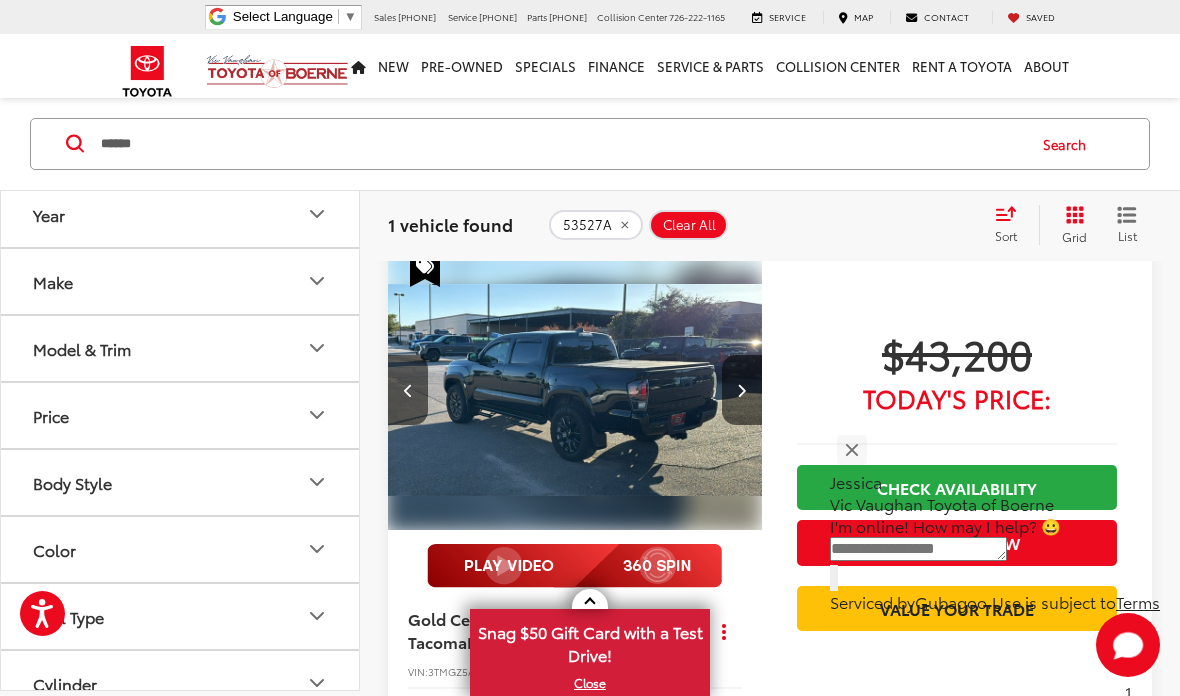 scroll, scrollTop: 0, scrollLeft: 756, axis: horizontal 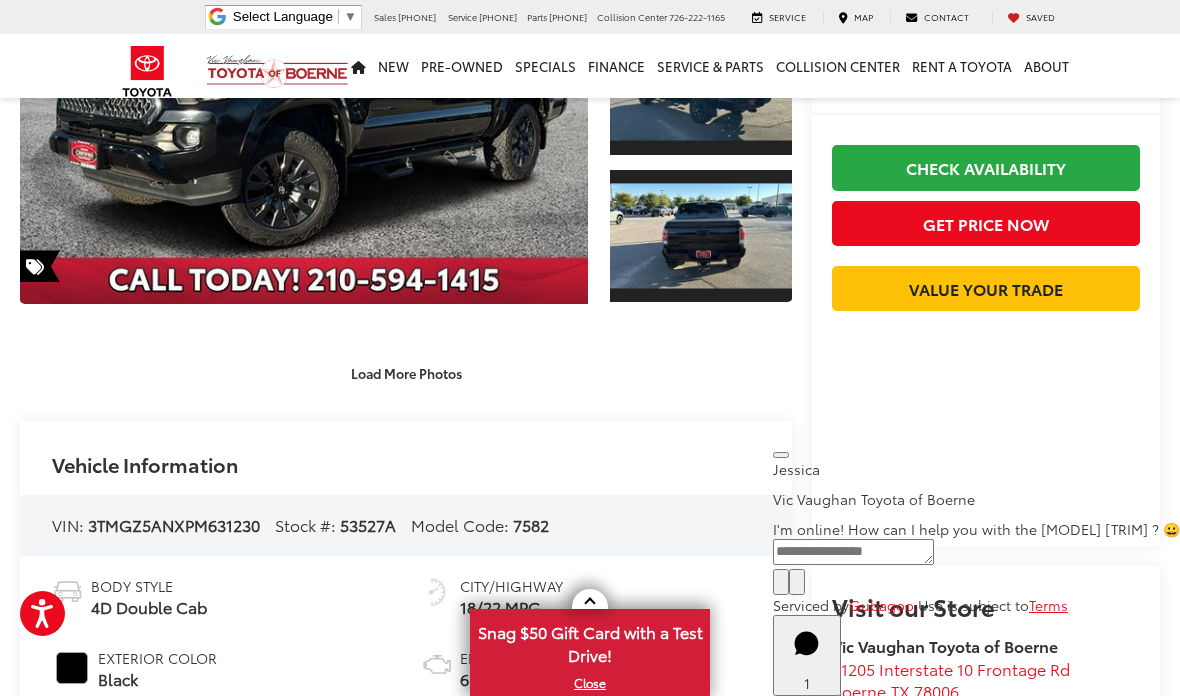 click at bounding box center (781, 455) 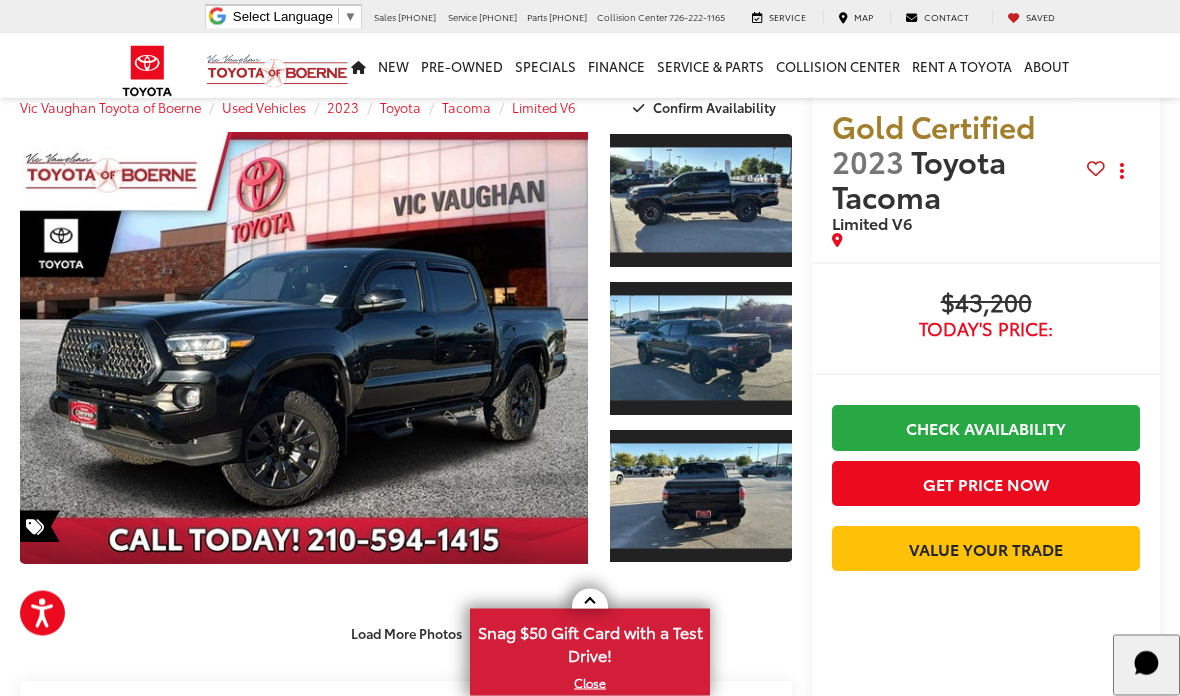 scroll, scrollTop: 0, scrollLeft: 0, axis: both 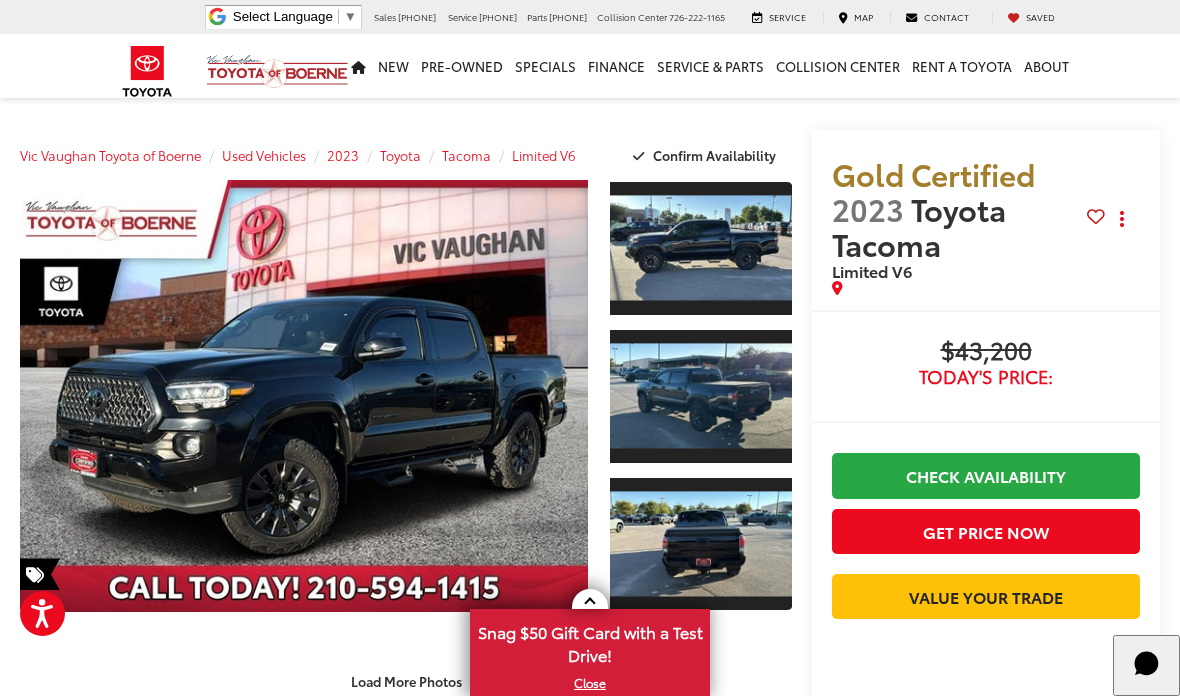 click at bounding box center (701, 396) 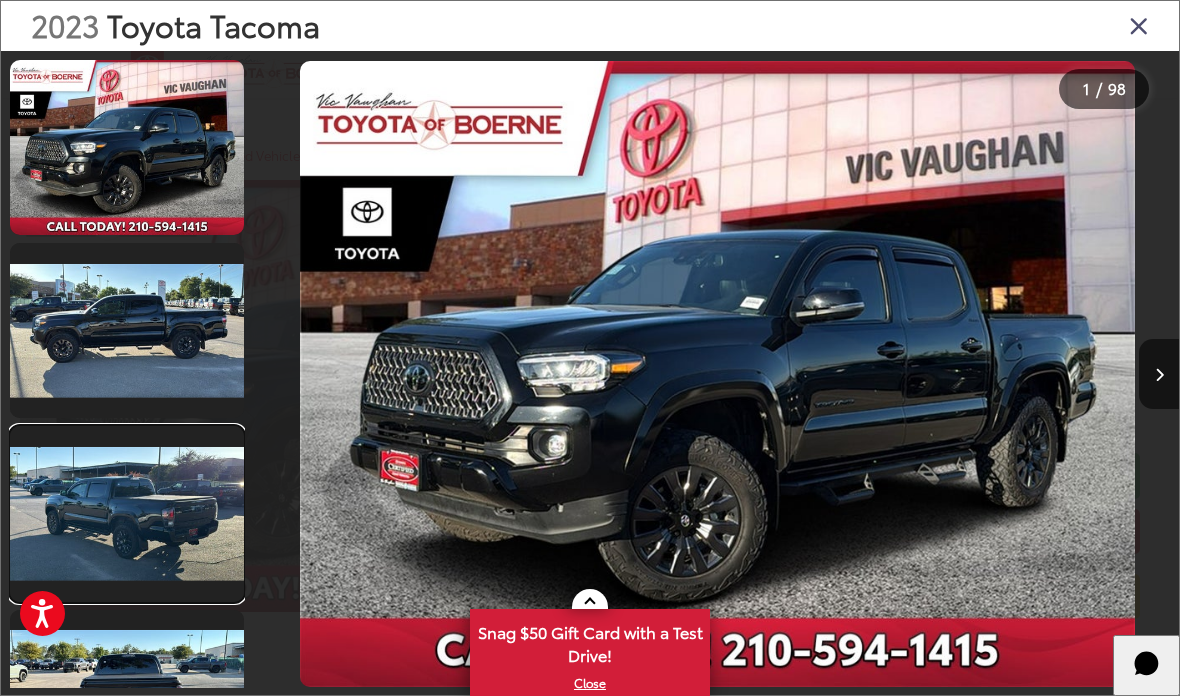 scroll, scrollTop: 0, scrollLeft: 625, axis: horizontal 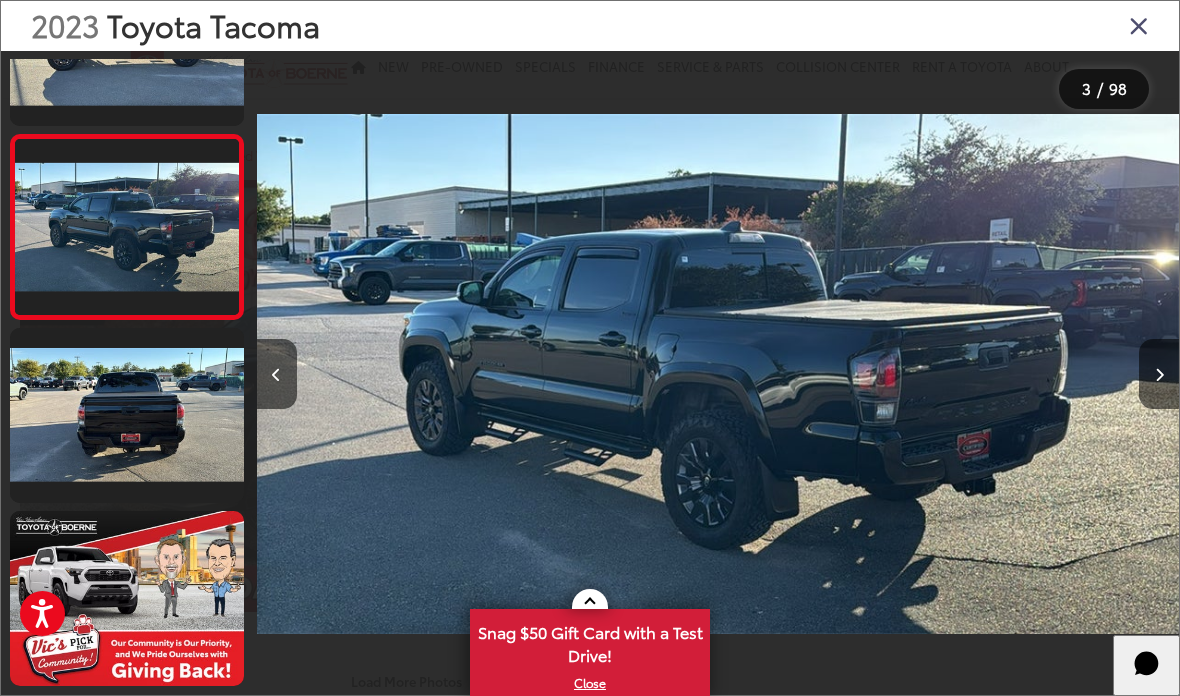 click at bounding box center [127, 415] 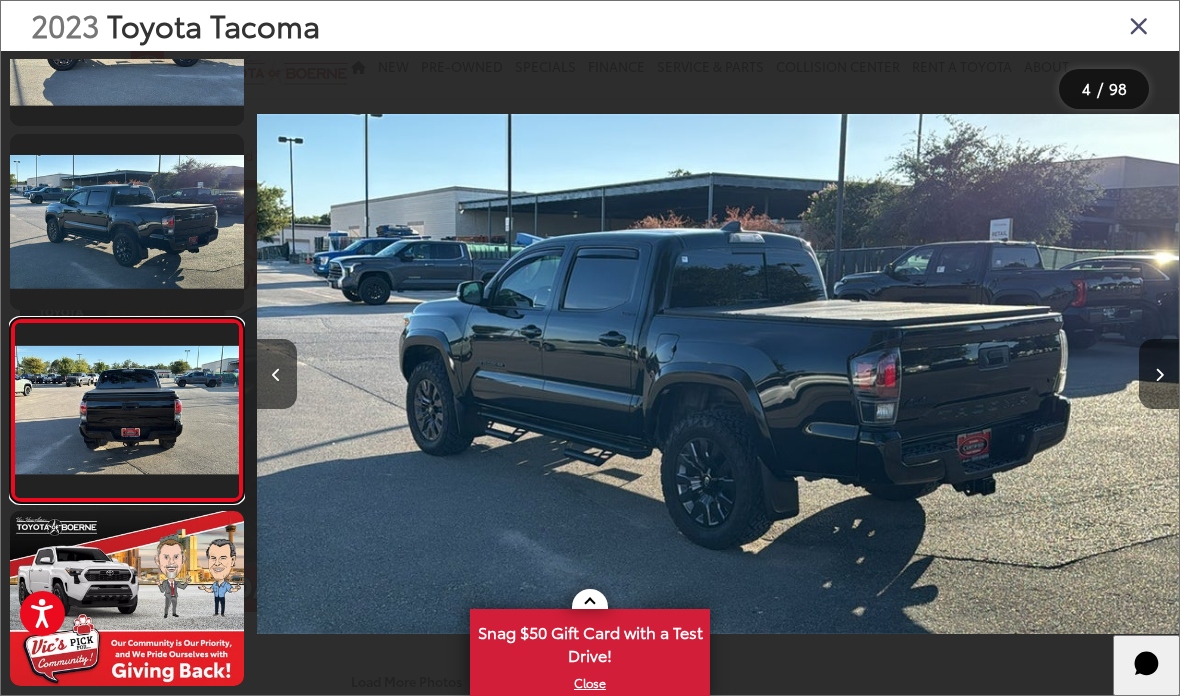 scroll, scrollTop: 0, scrollLeft: 2668, axis: horizontal 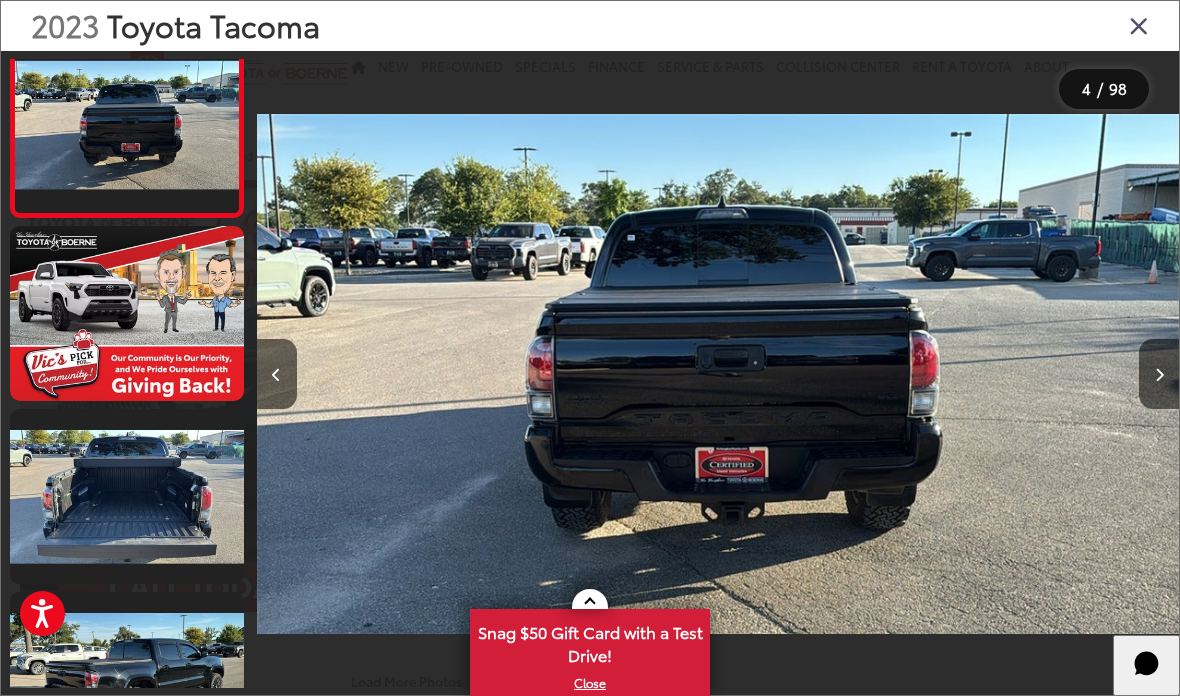 click at bounding box center [127, 496] 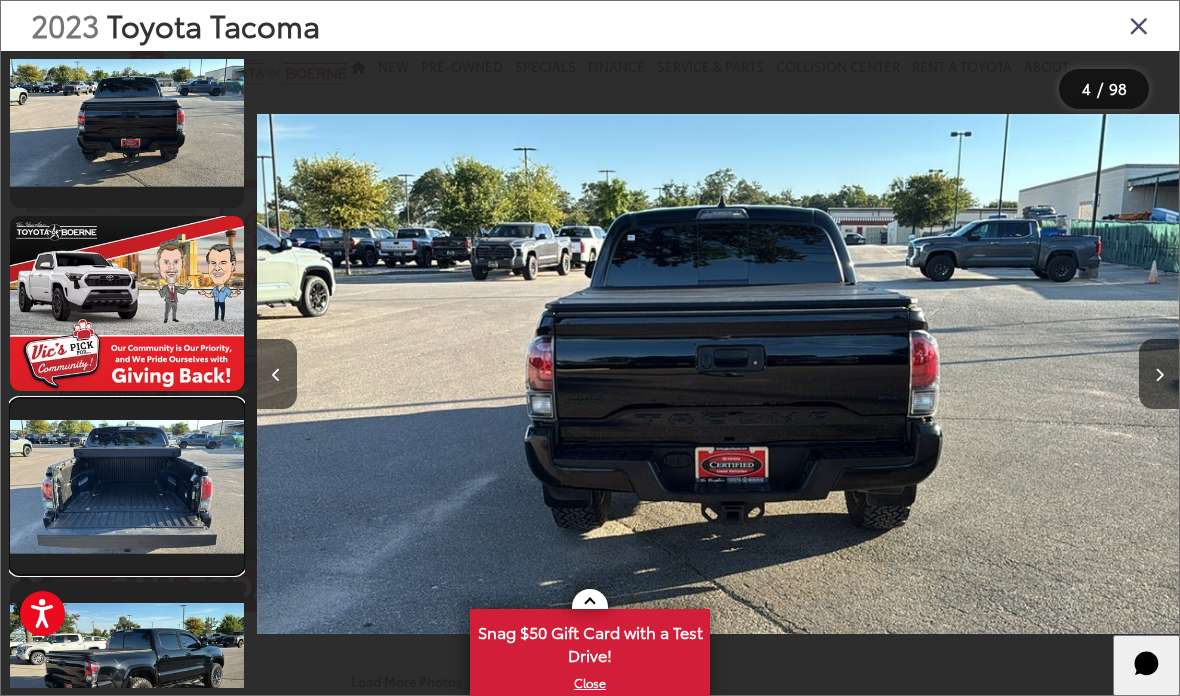 scroll, scrollTop: 627, scrollLeft: 0, axis: vertical 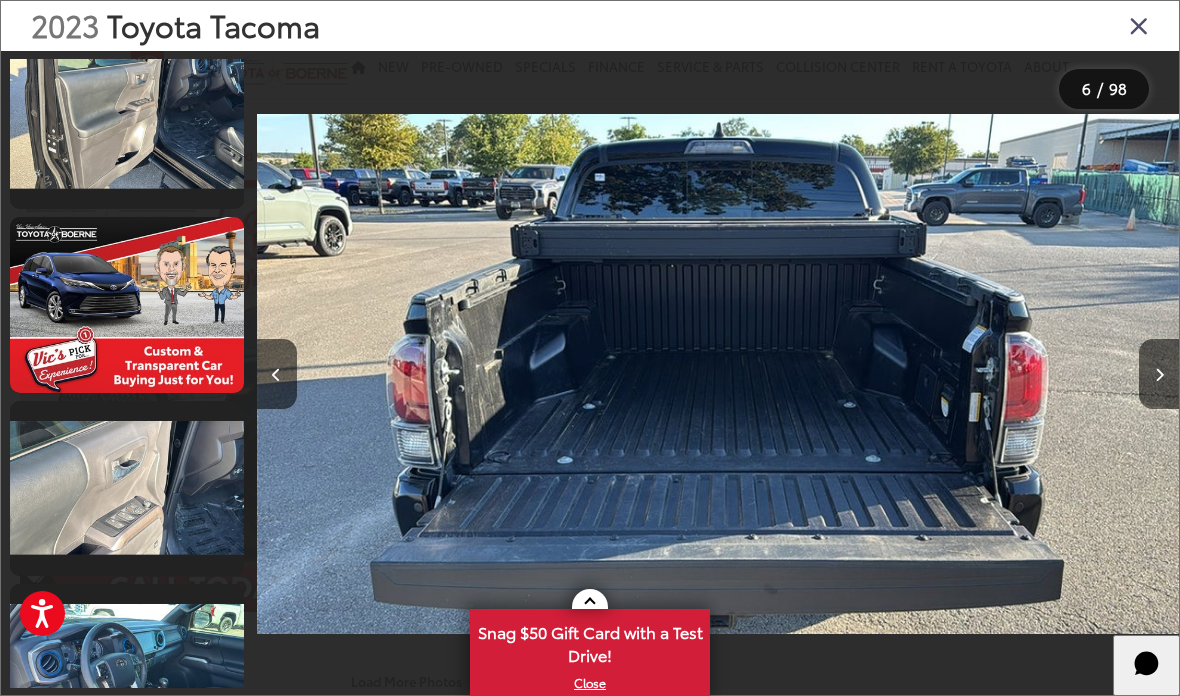 click at bounding box center [127, 121] 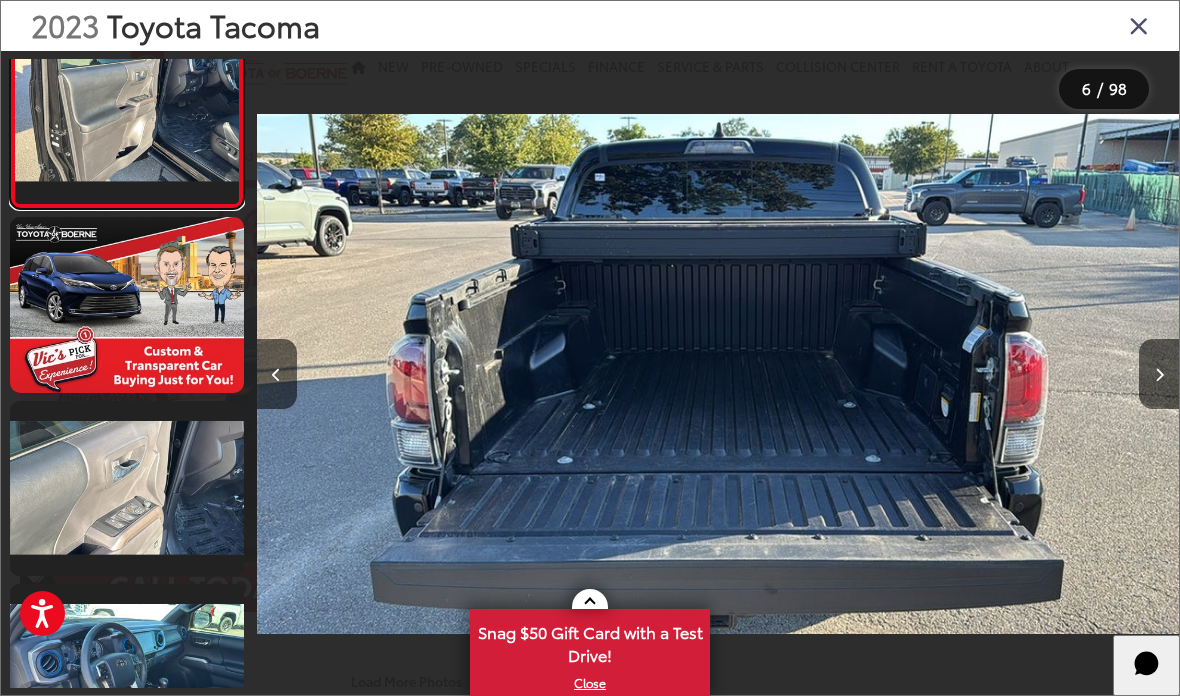 scroll, scrollTop: 0, scrollLeft: 10236, axis: horizontal 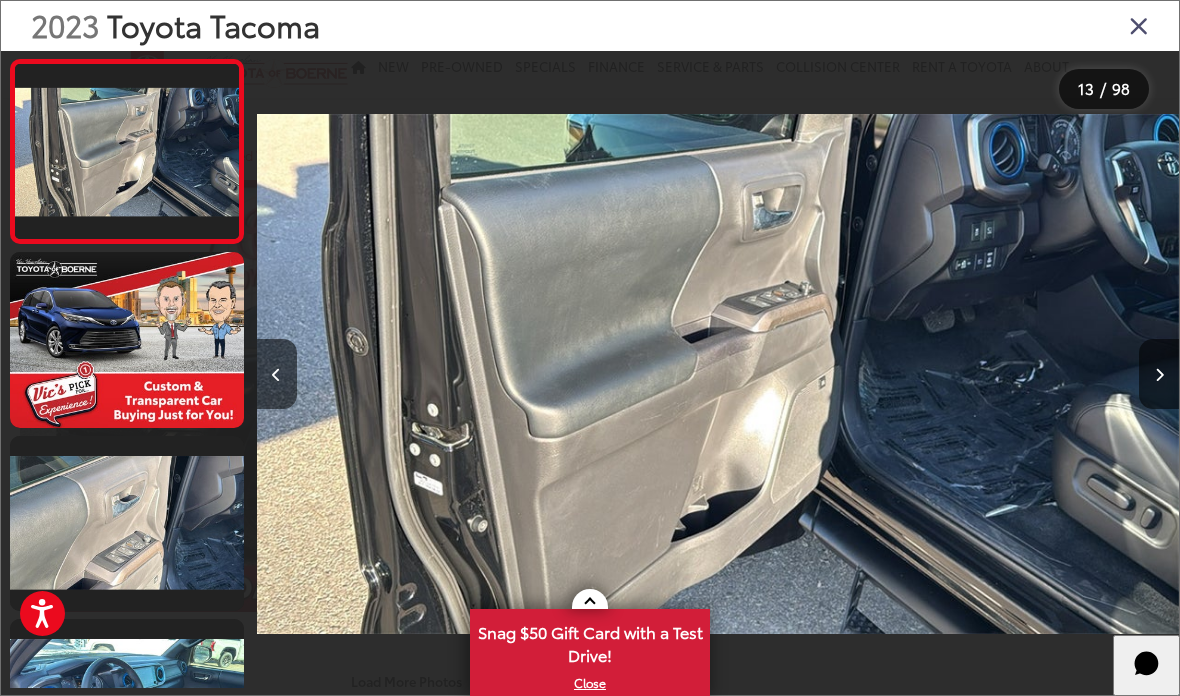 click at bounding box center (127, 523) 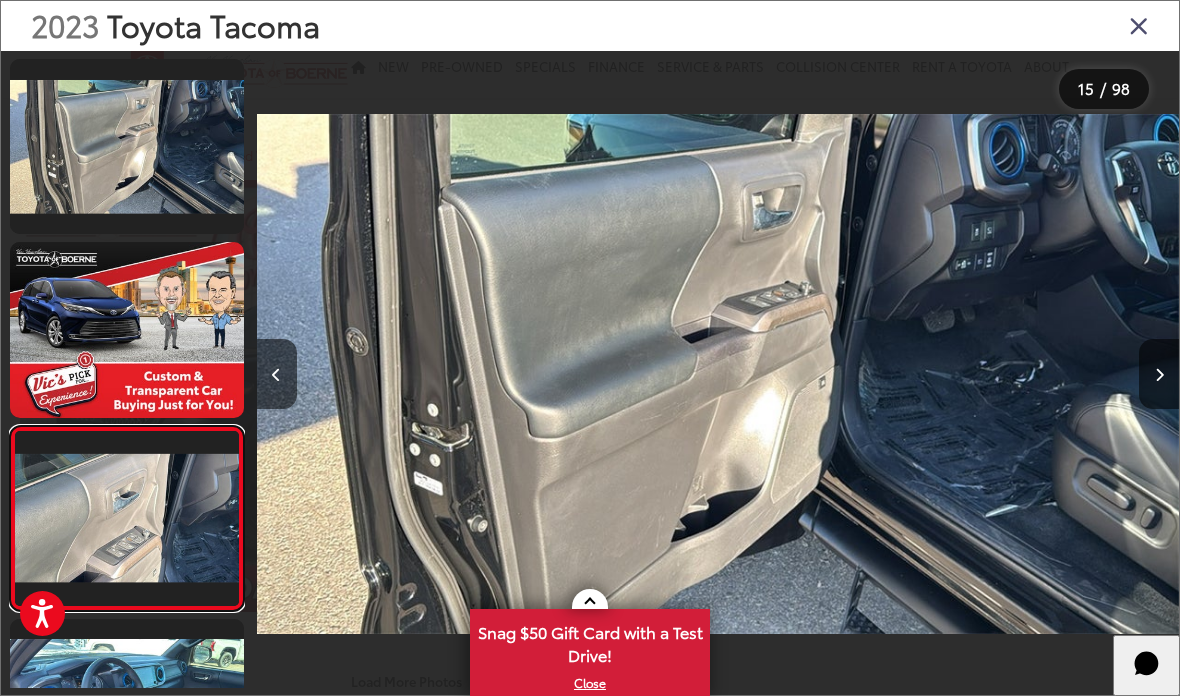 scroll, scrollTop: 0, scrollLeft: 11936, axis: horizontal 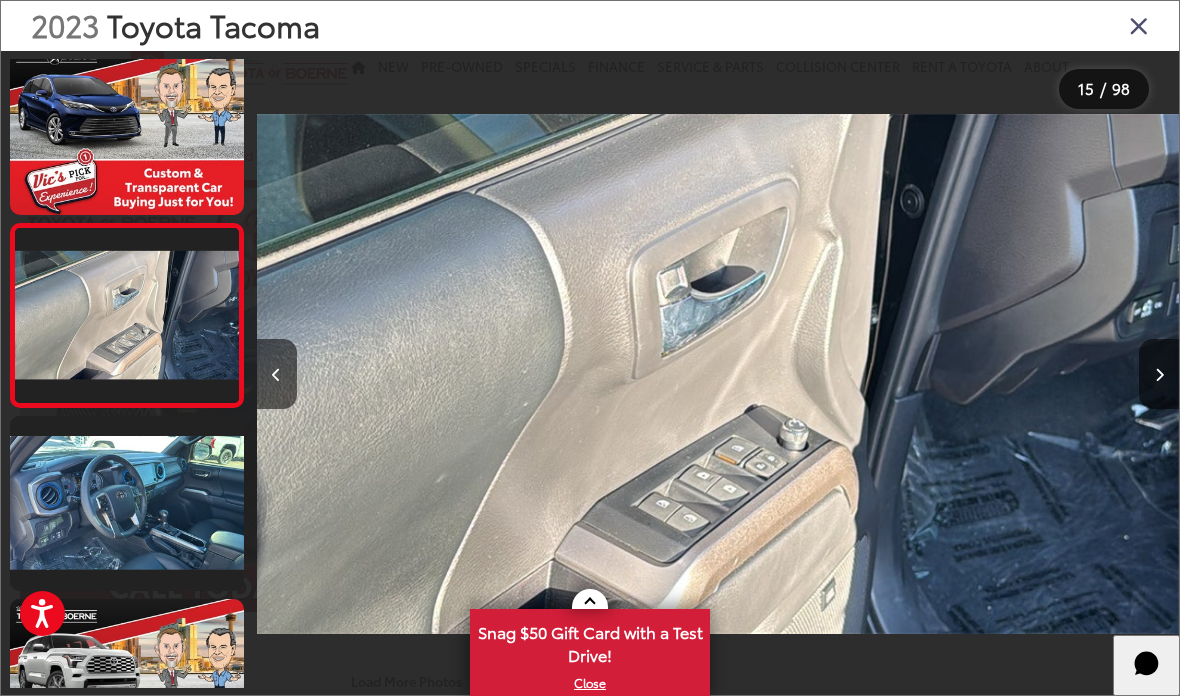 click at bounding box center (127, 503) 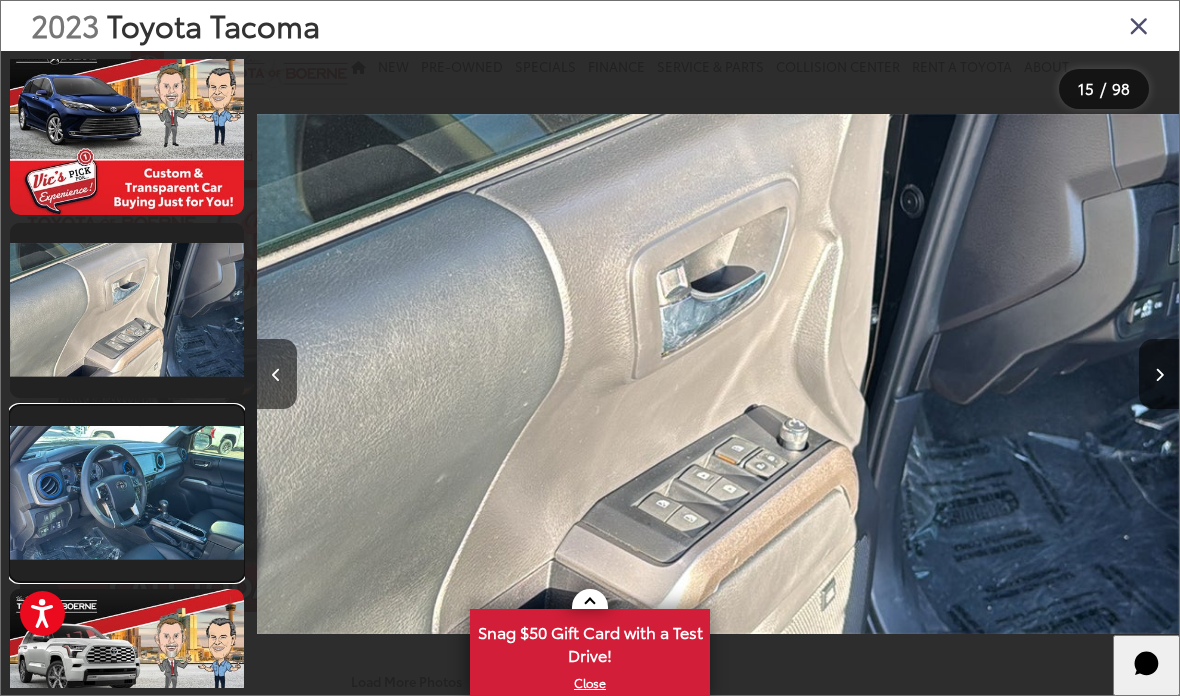 scroll, scrollTop: 0, scrollLeft: 13694, axis: horizontal 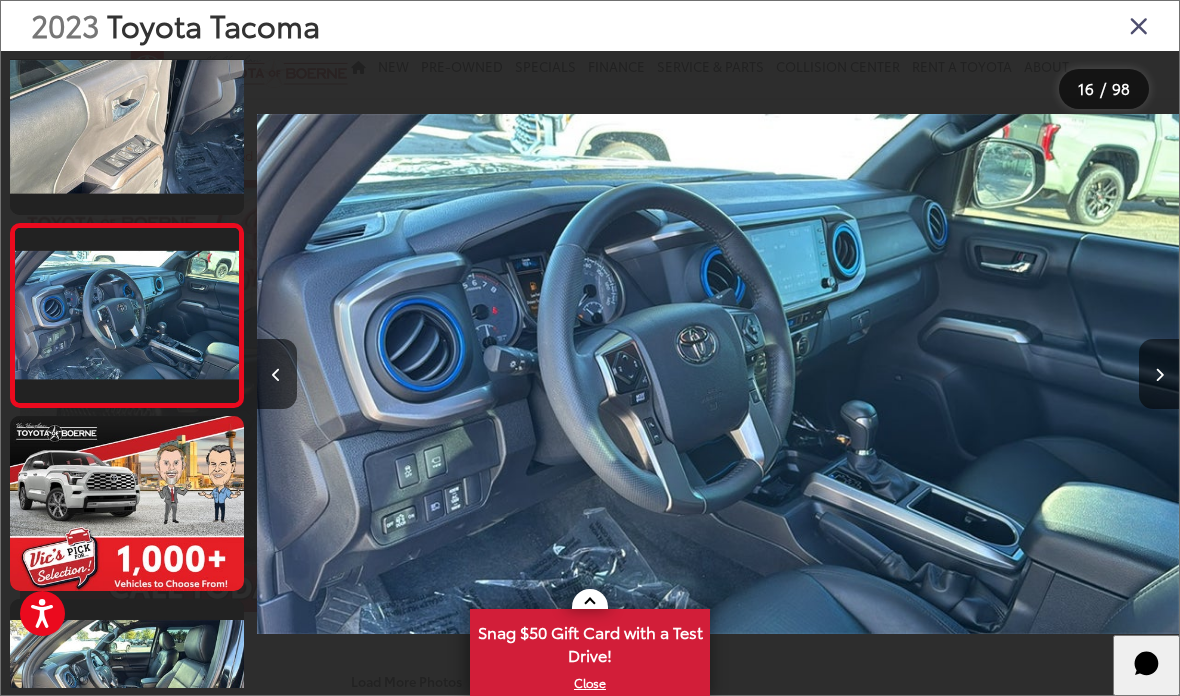 click at bounding box center (127, 503) 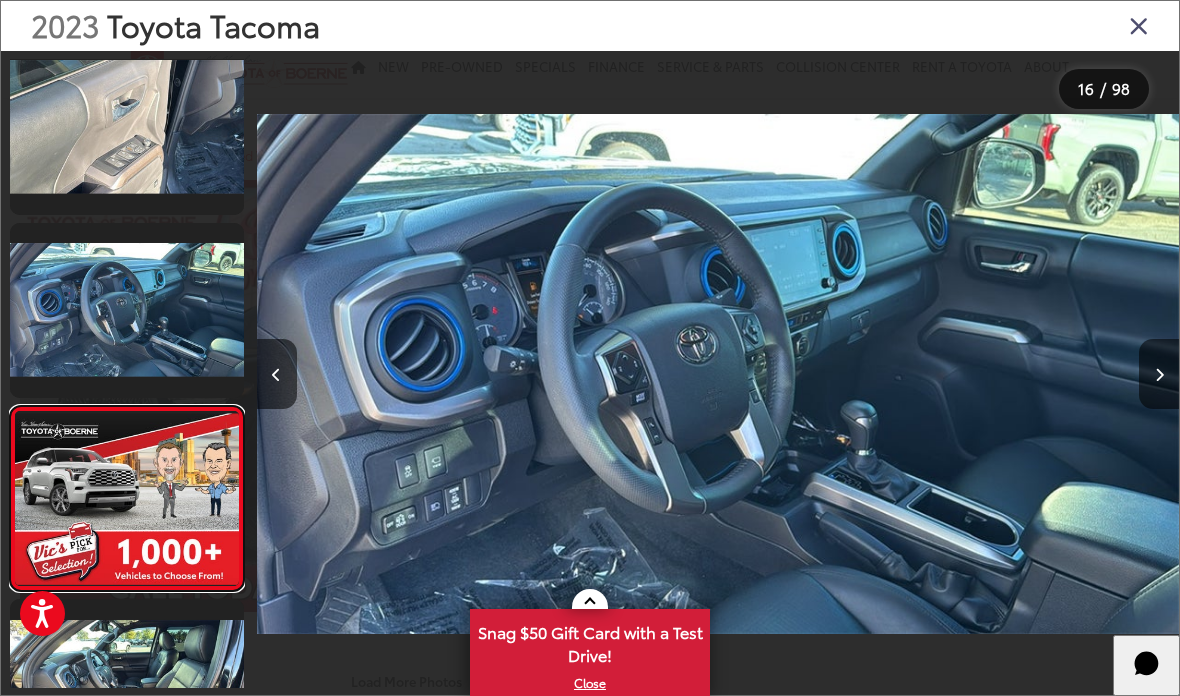 scroll 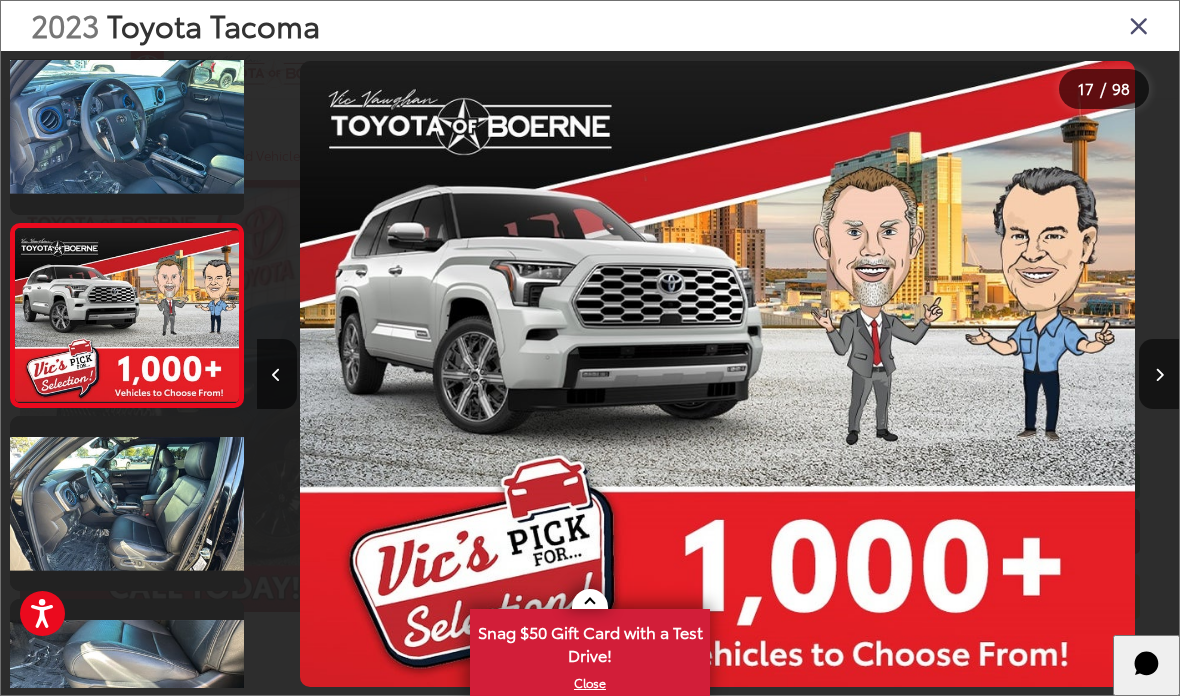 click at bounding box center (127, 503) 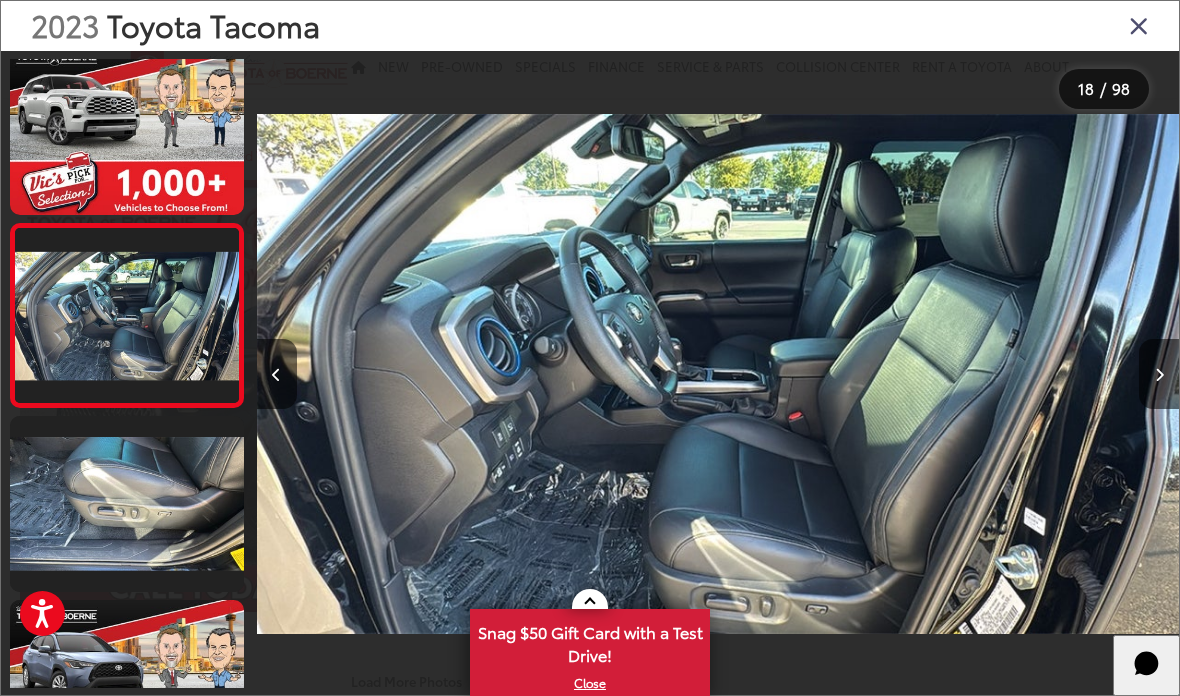 click at bounding box center [127, 503] 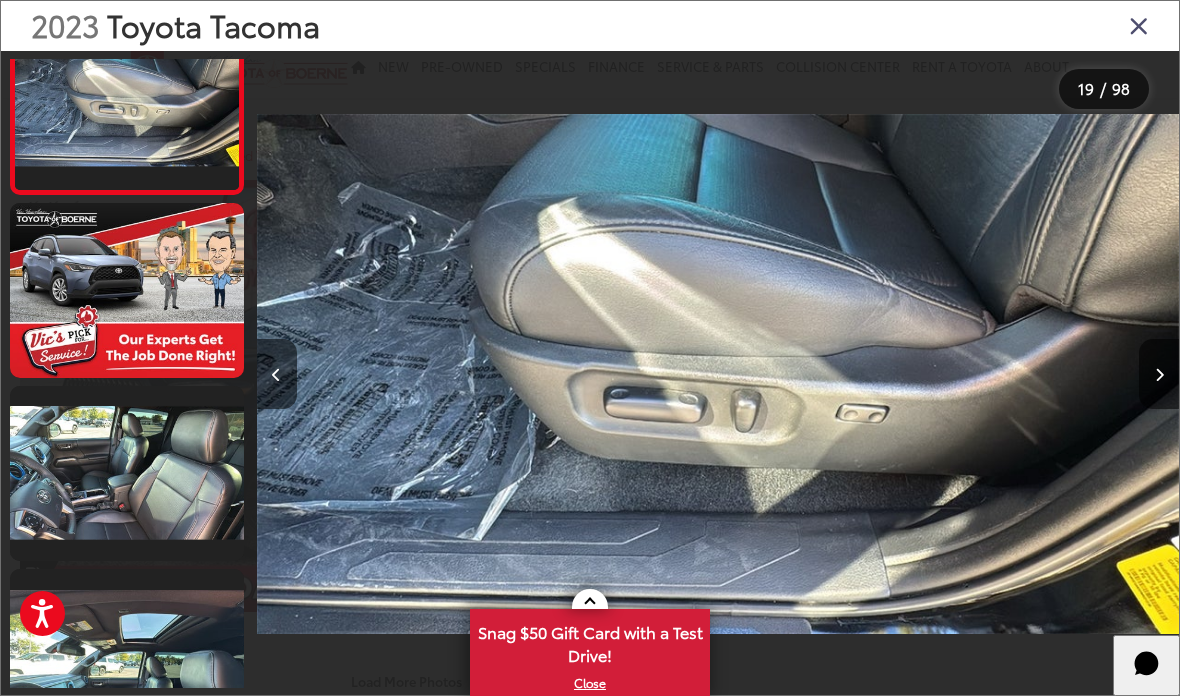 click at bounding box center (127, 473) 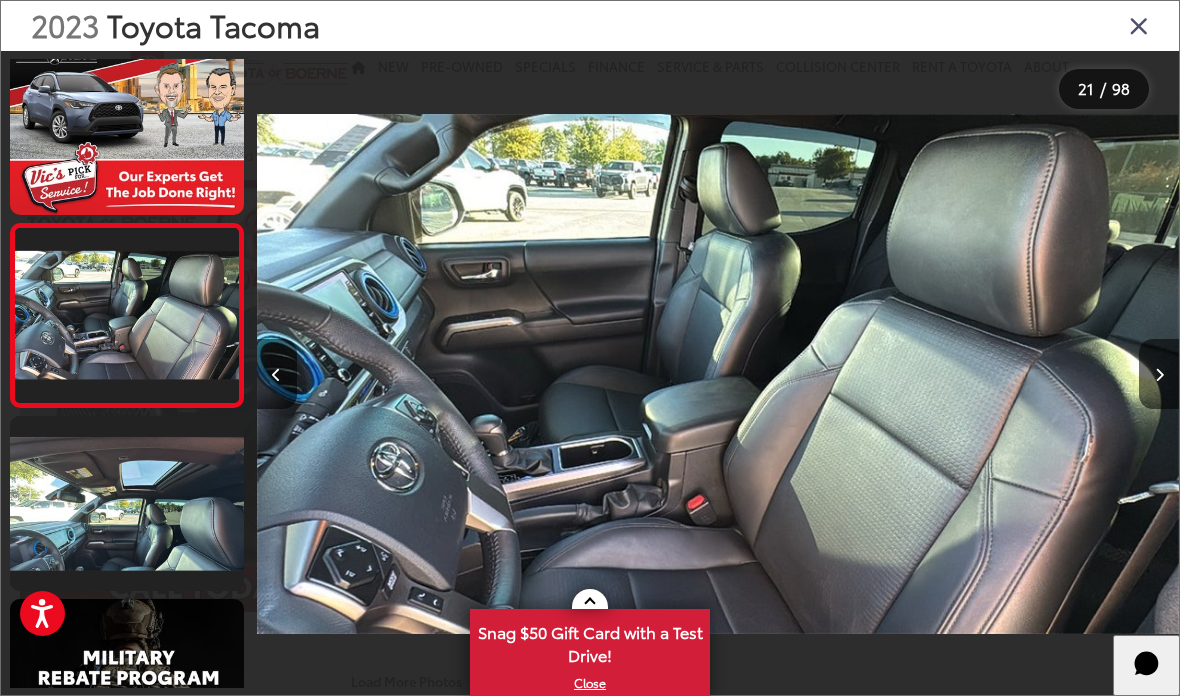 click at bounding box center [1159, 374] 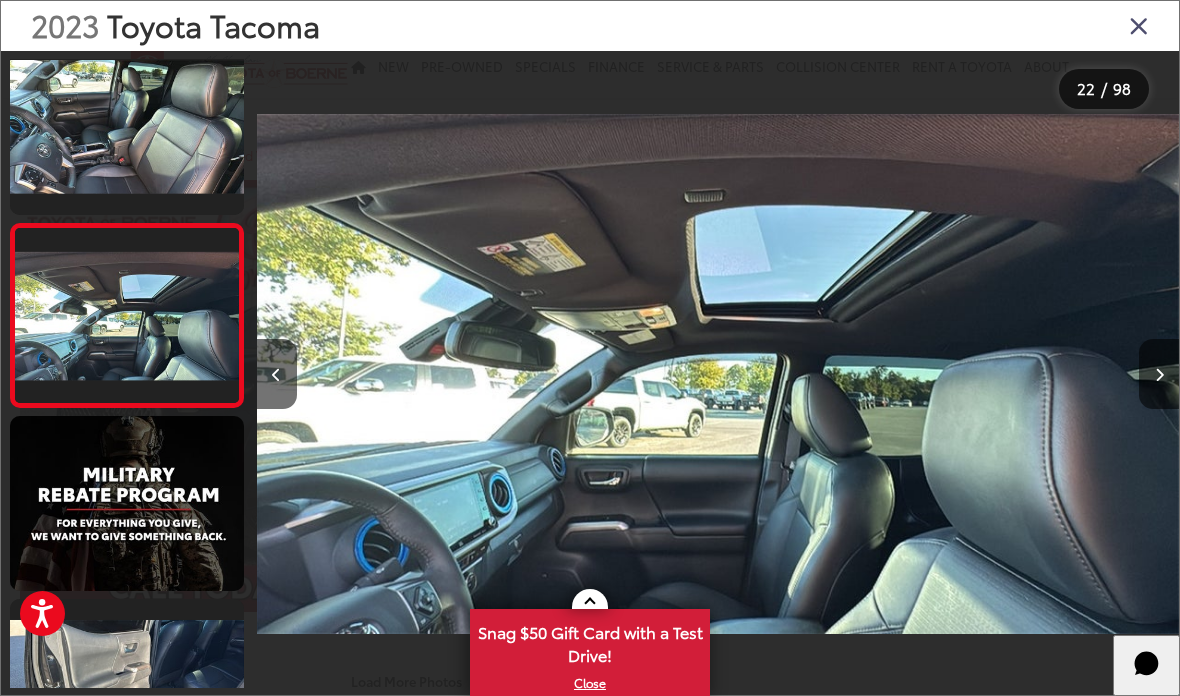 click at bounding box center (1063, 374) 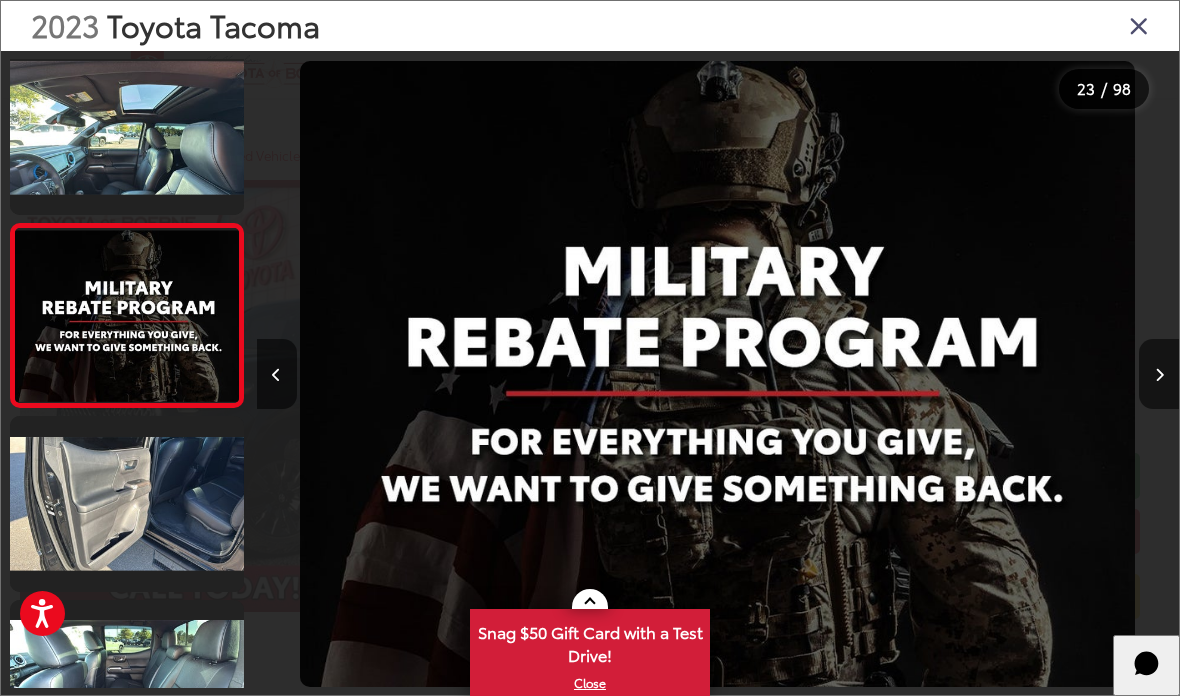 click at bounding box center [1159, 374] 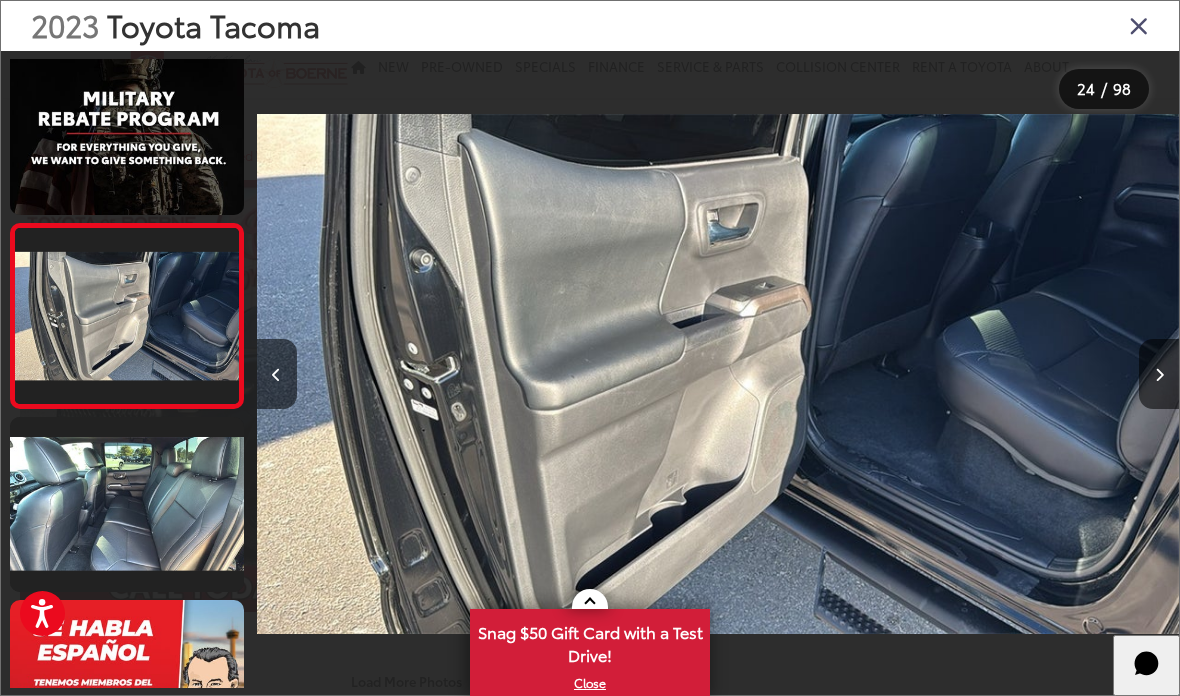 click at bounding box center (1159, 374) 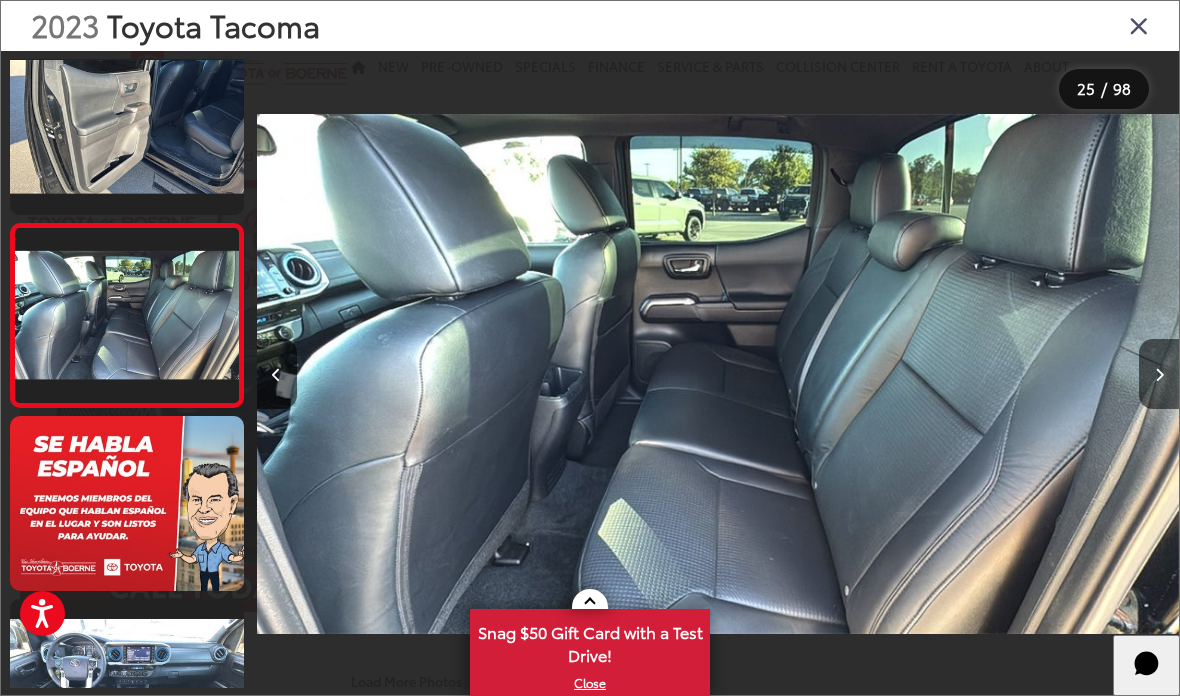 click at bounding box center [1159, 374] 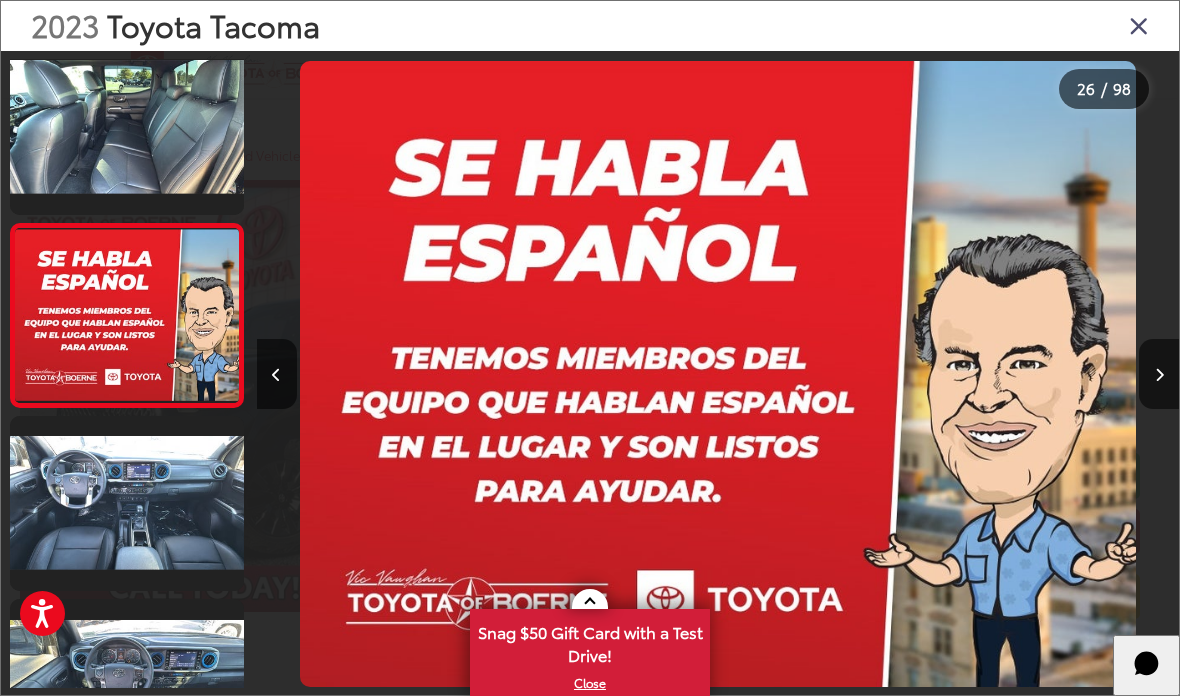 click at bounding box center (1159, 374) 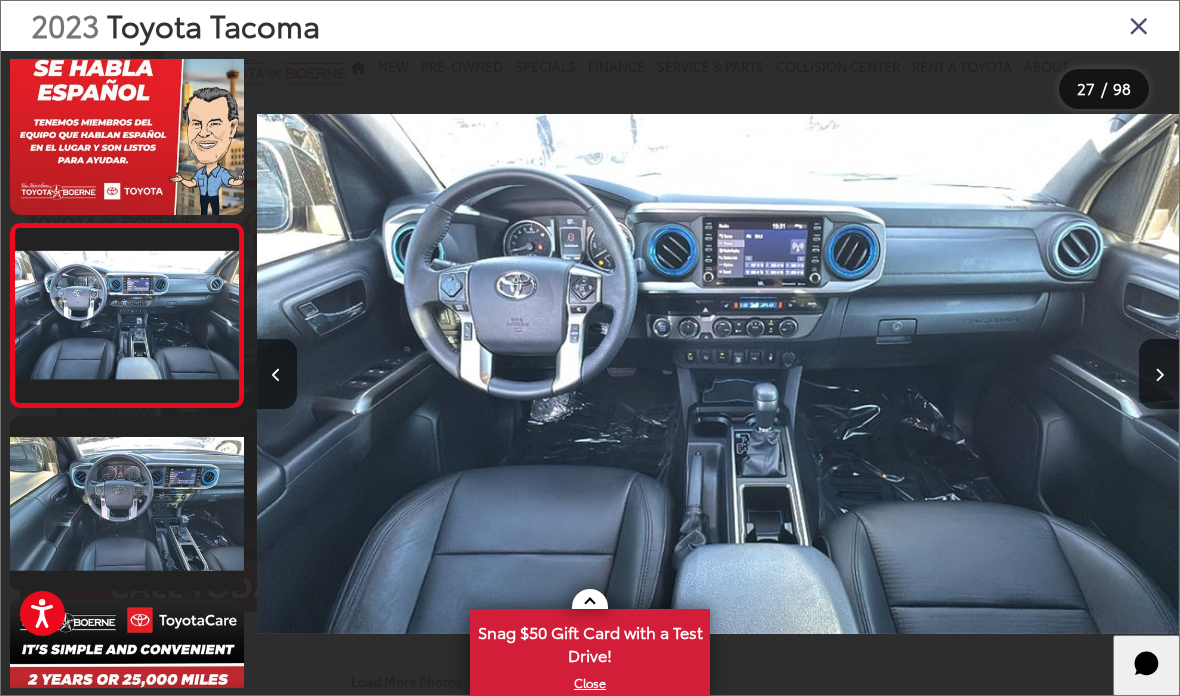 click at bounding box center [1159, 374] 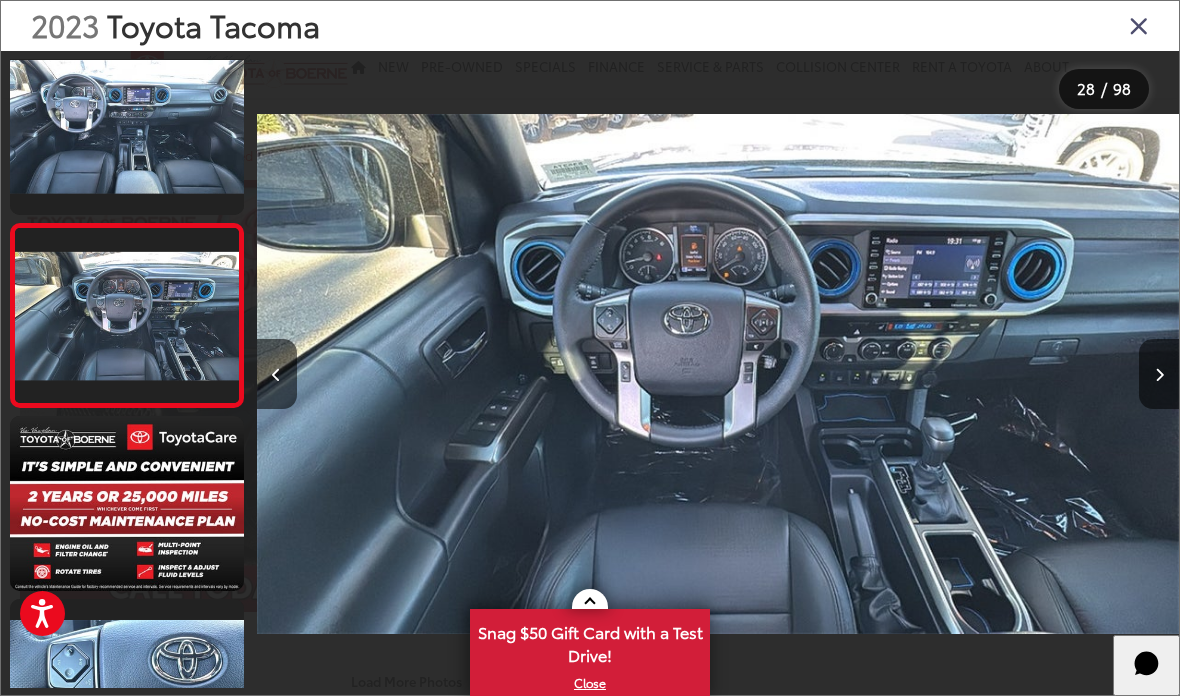 click at bounding box center [1159, 374] 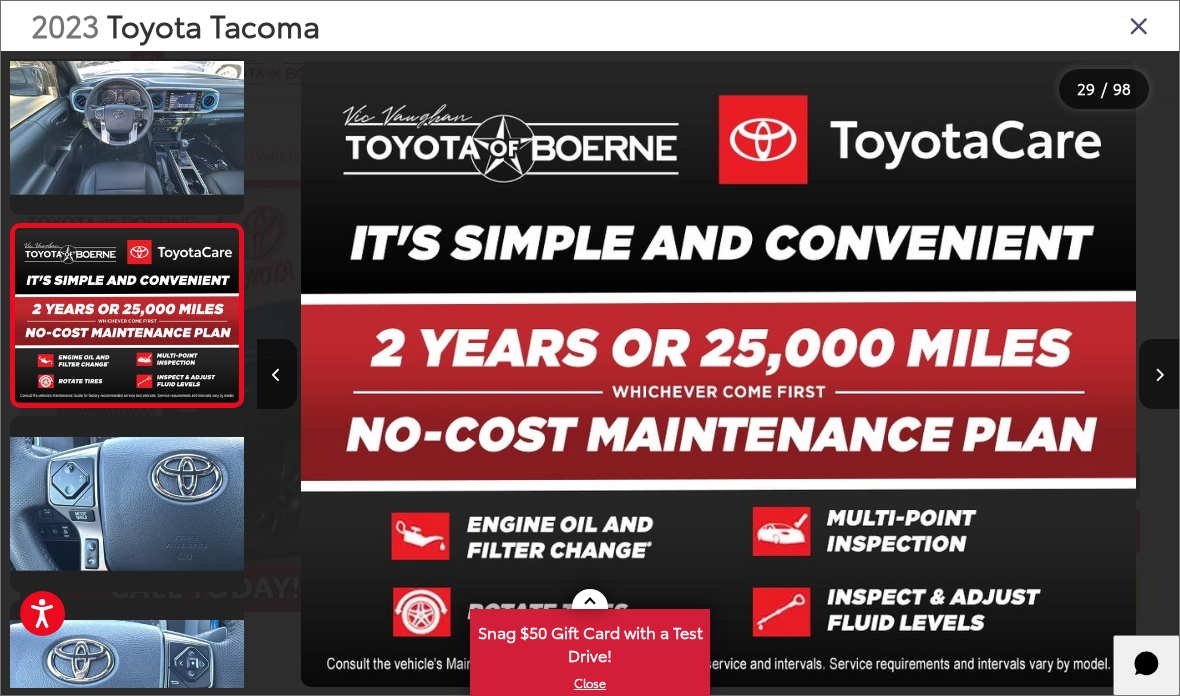 click at bounding box center (1159, 374) 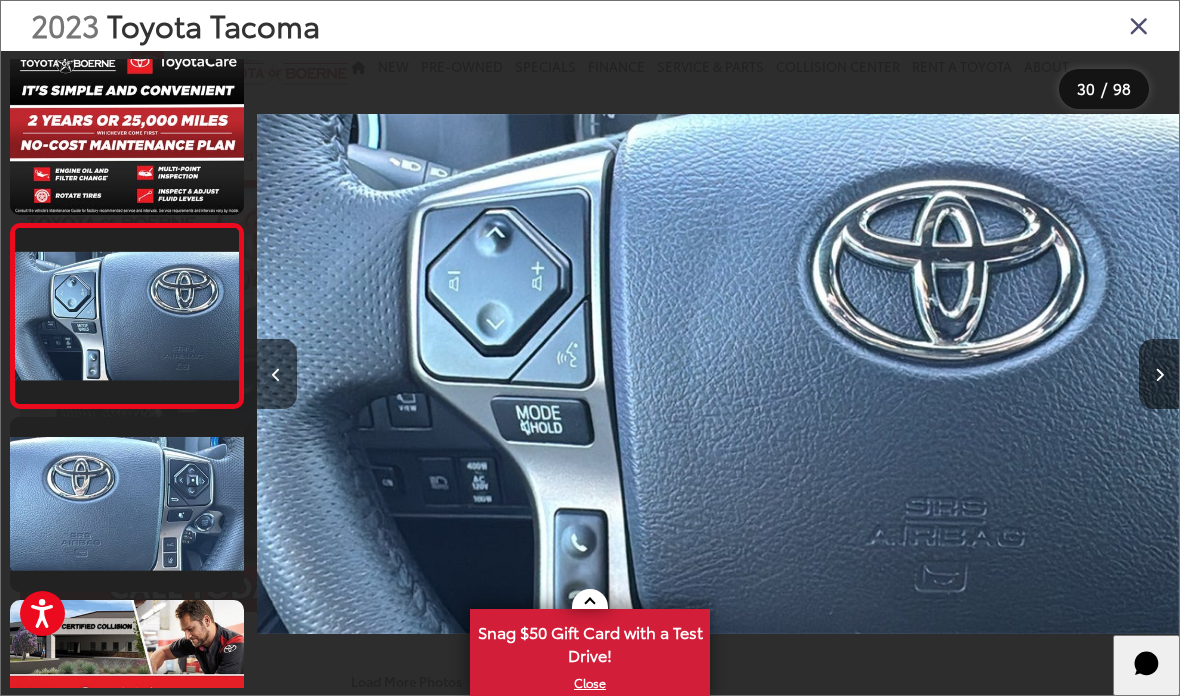 click at bounding box center (1159, 374) 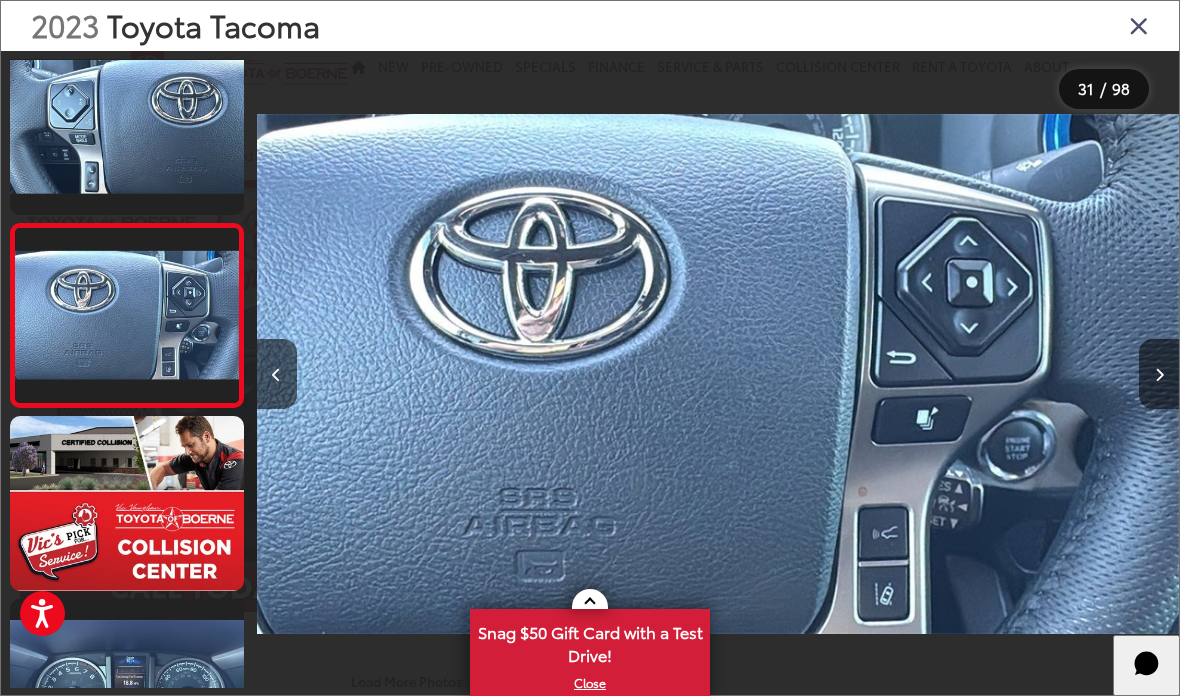 click at bounding box center (1159, 374) 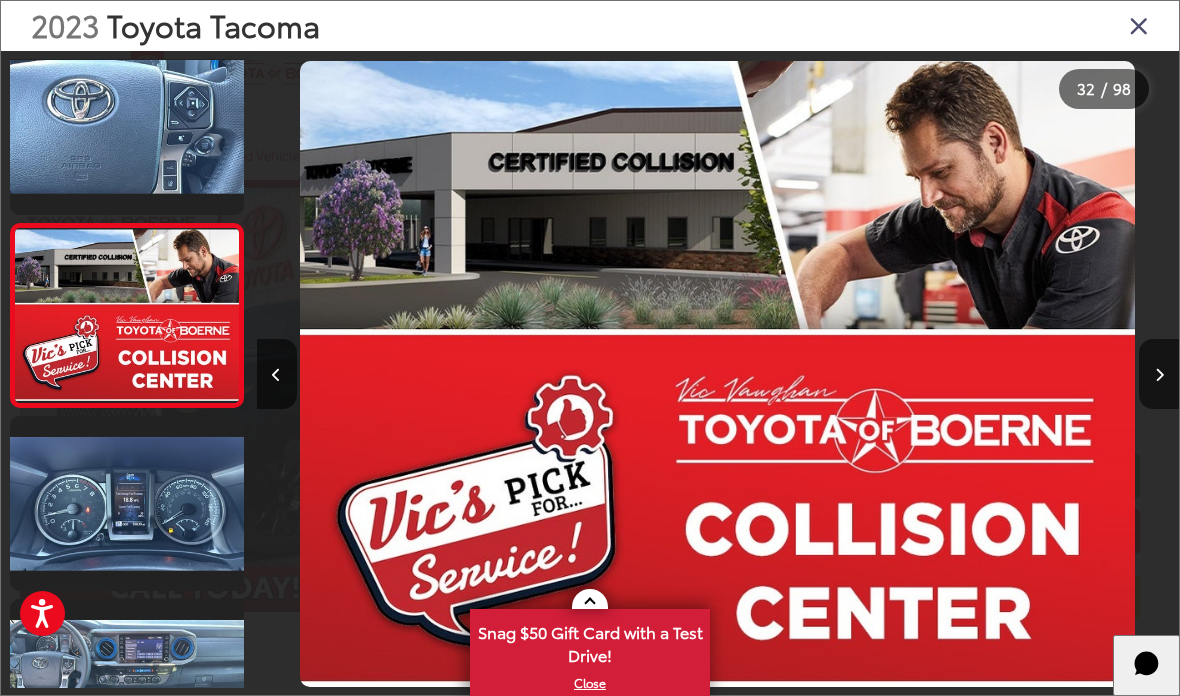 click at bounding box center [1159, 374] 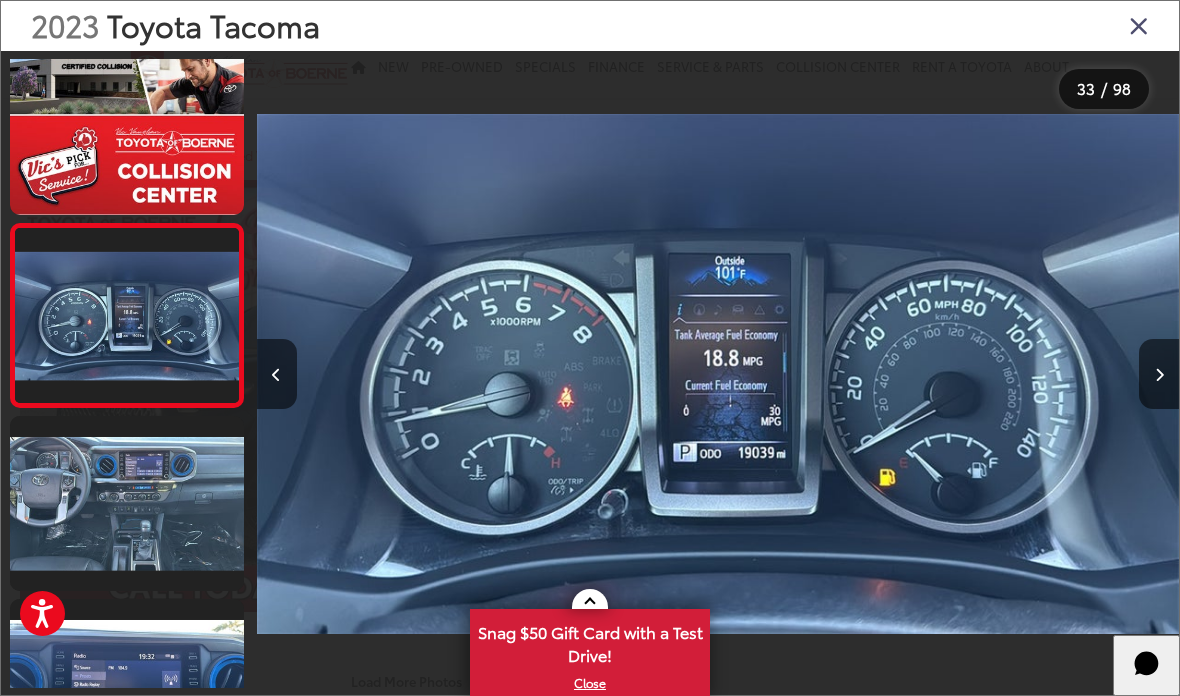 click at bounding box center [1159, 374] 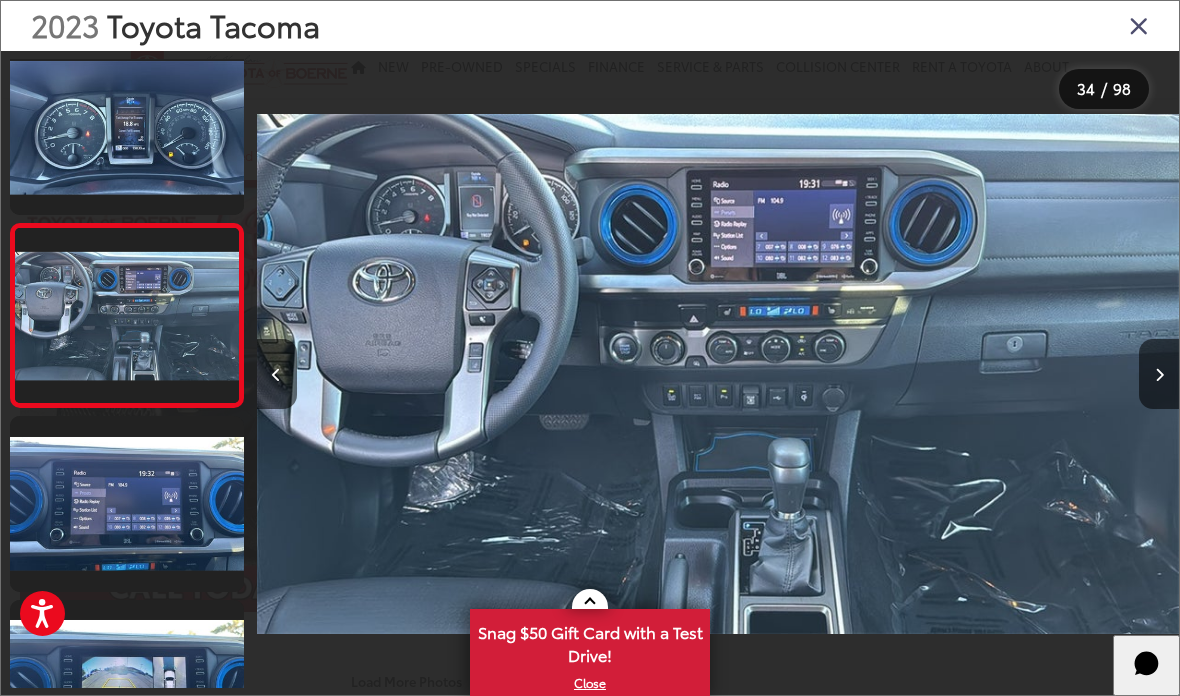 click at bounding box center (1159, 374) 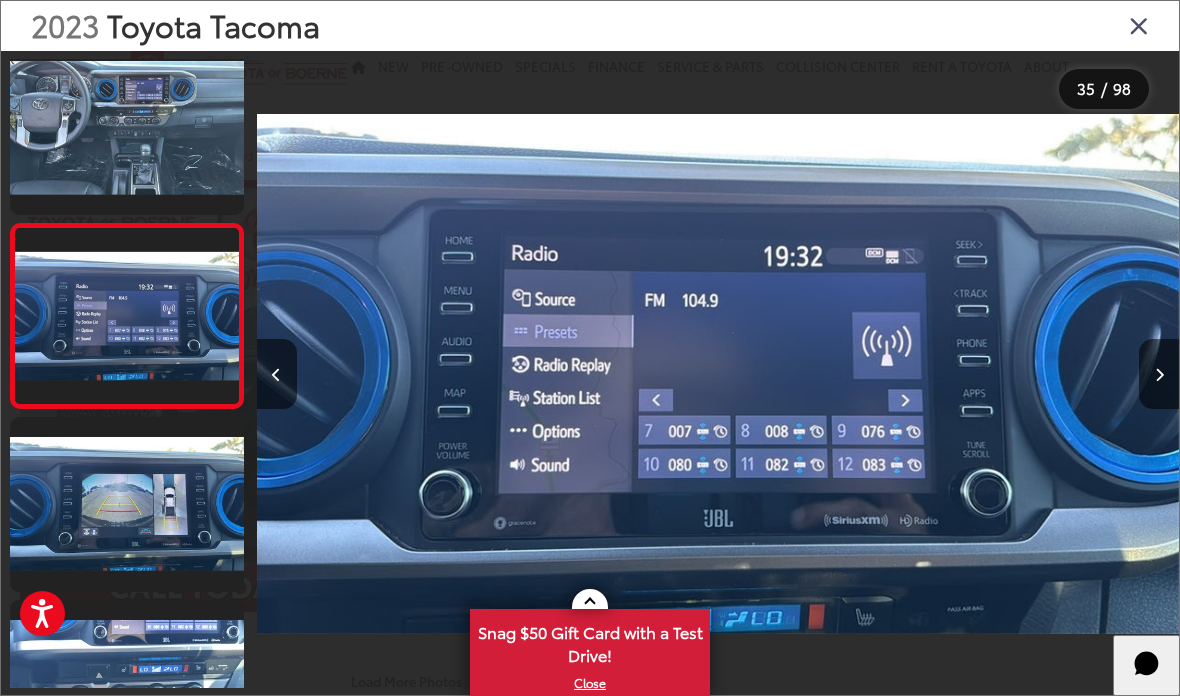 click at bounding box center (1159, 374) 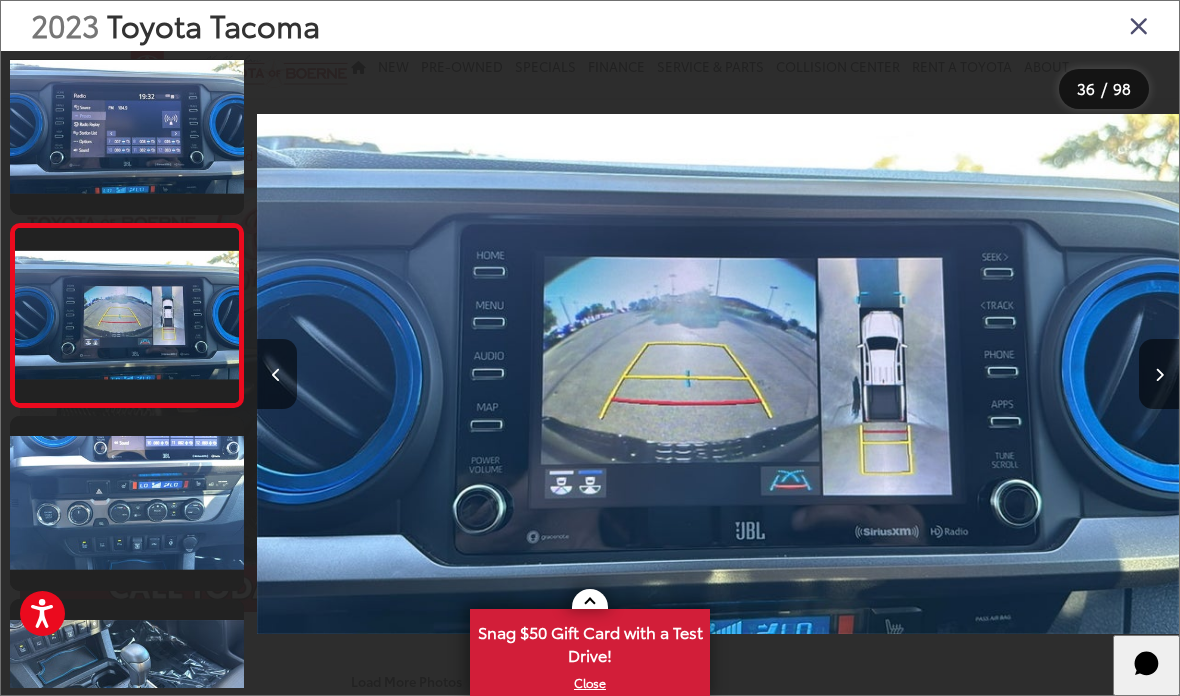 click at bounding box center [1159, 374] 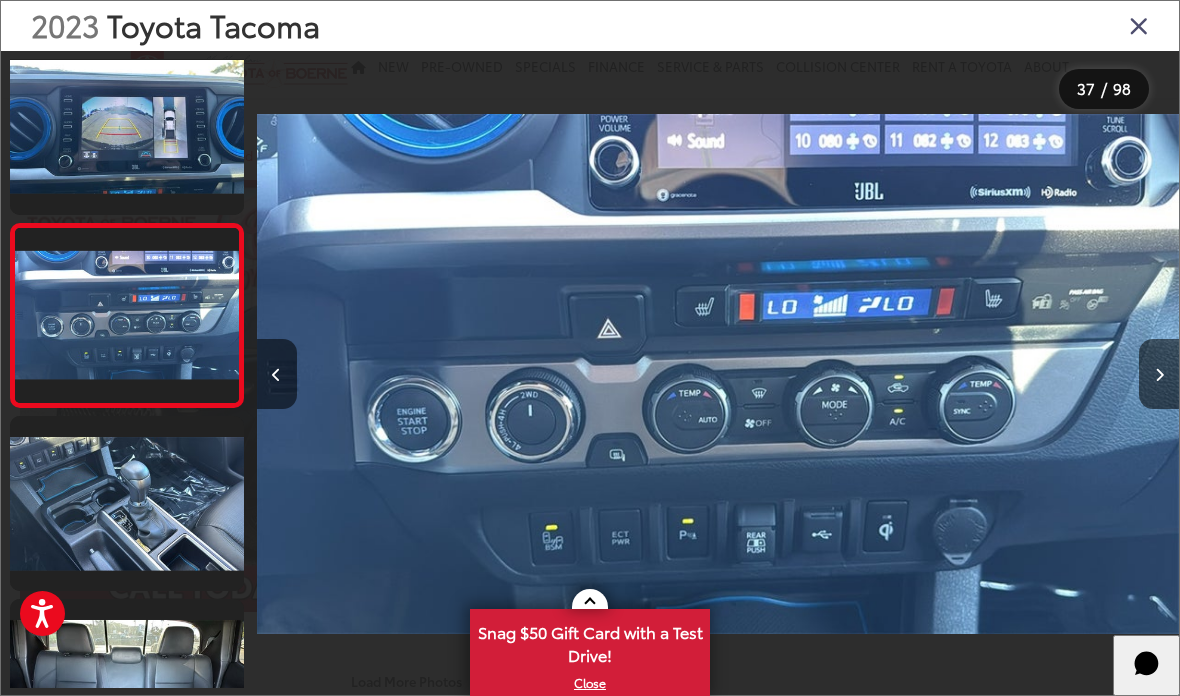 click at bounding box center [1159, 374] 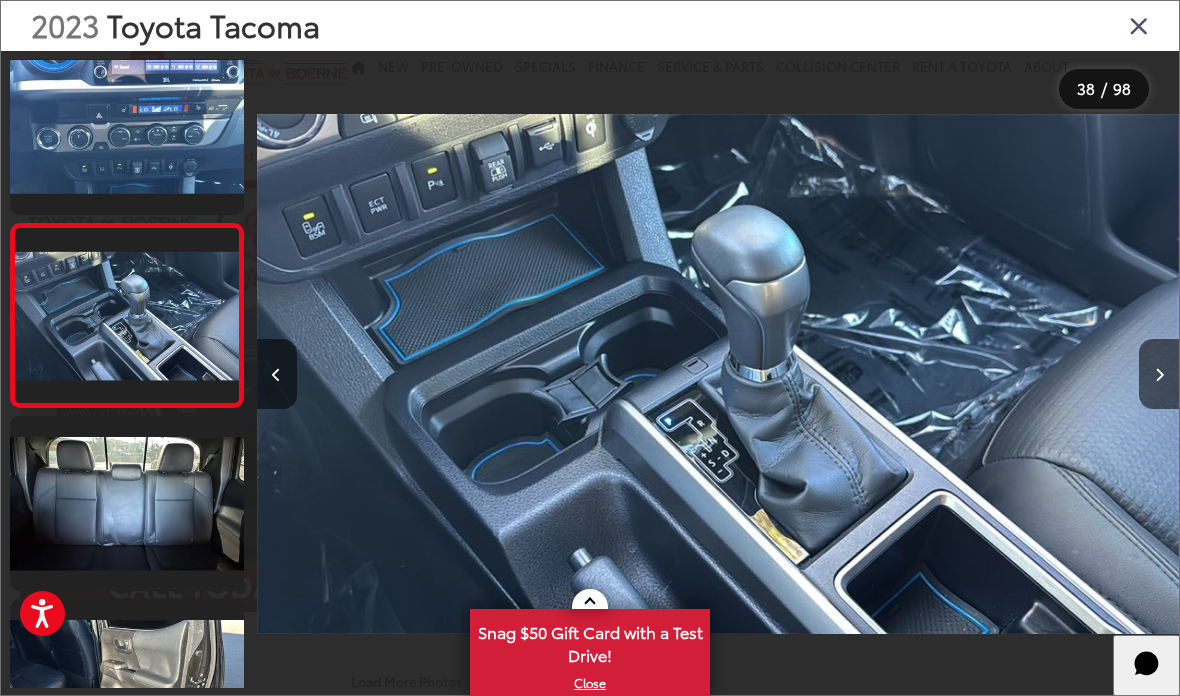 click at bounding box center (1159, 374) 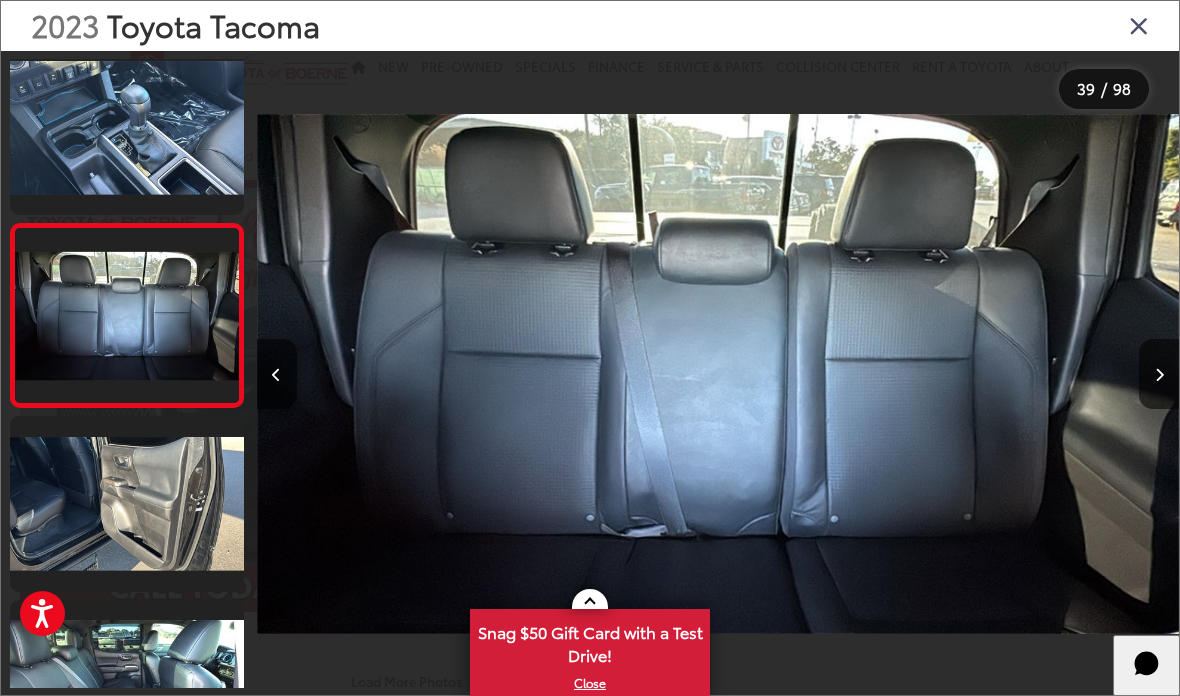 click at bounding box center [1159, 374] 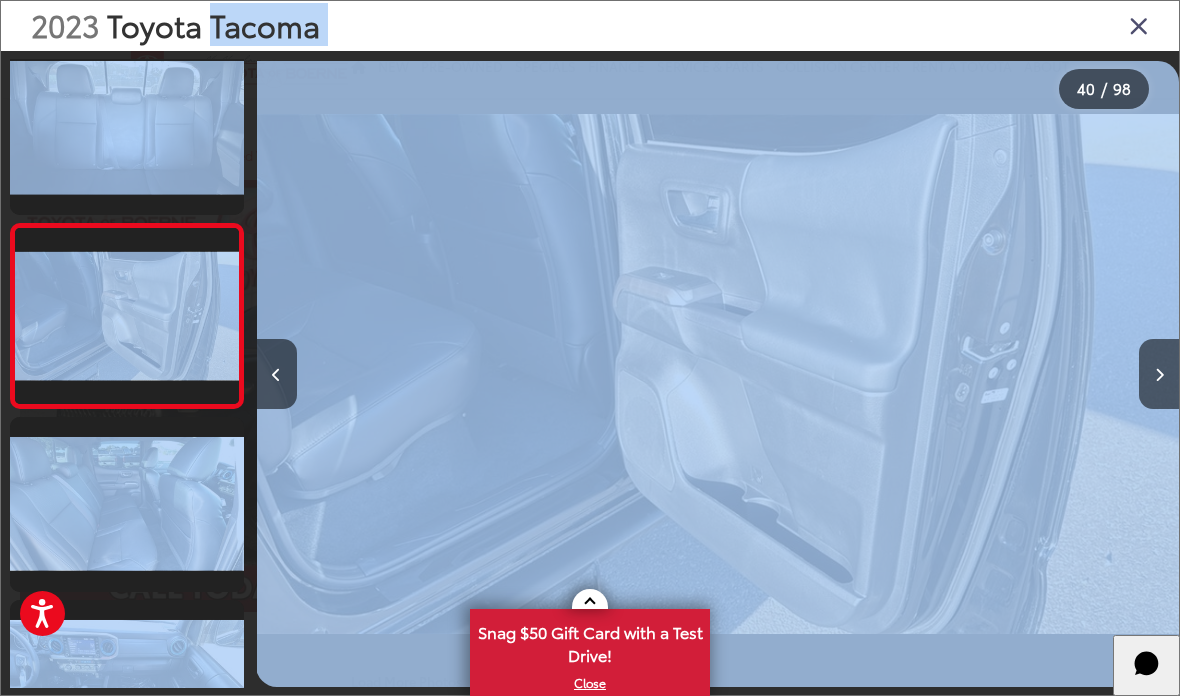 click at bounding box center [1159, 374] 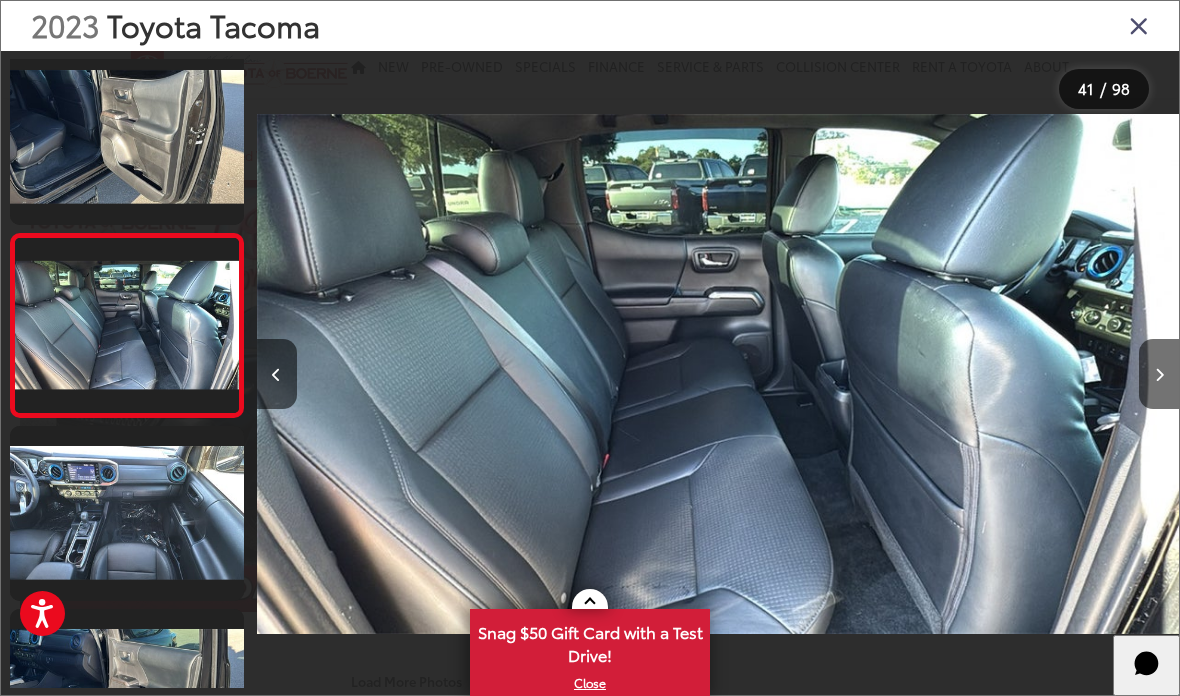 click at bounding box center [1159, 374] 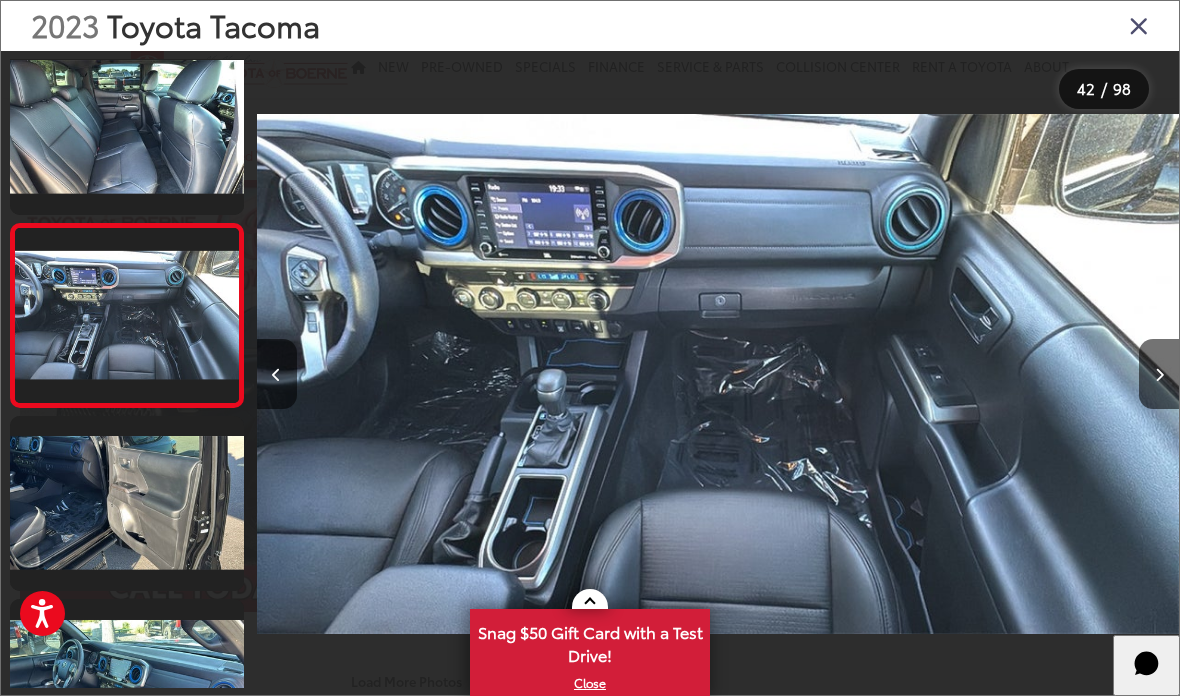click at bounding box center [1159, 374] 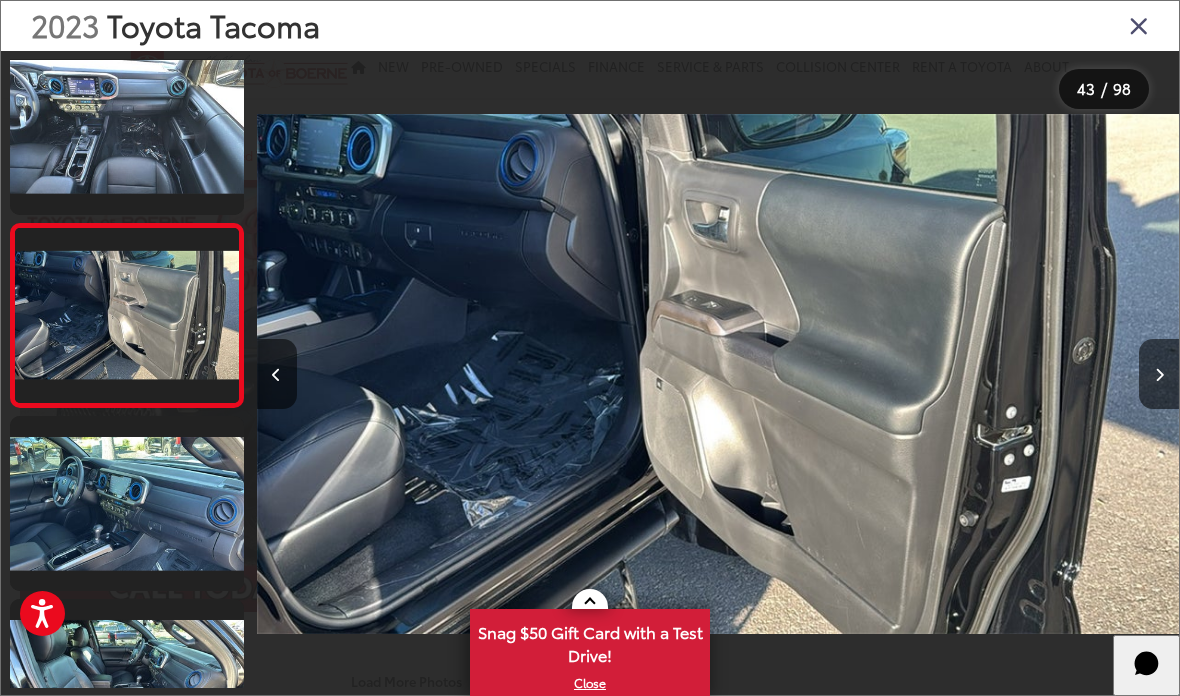 click at bounding box center (1159, 374) 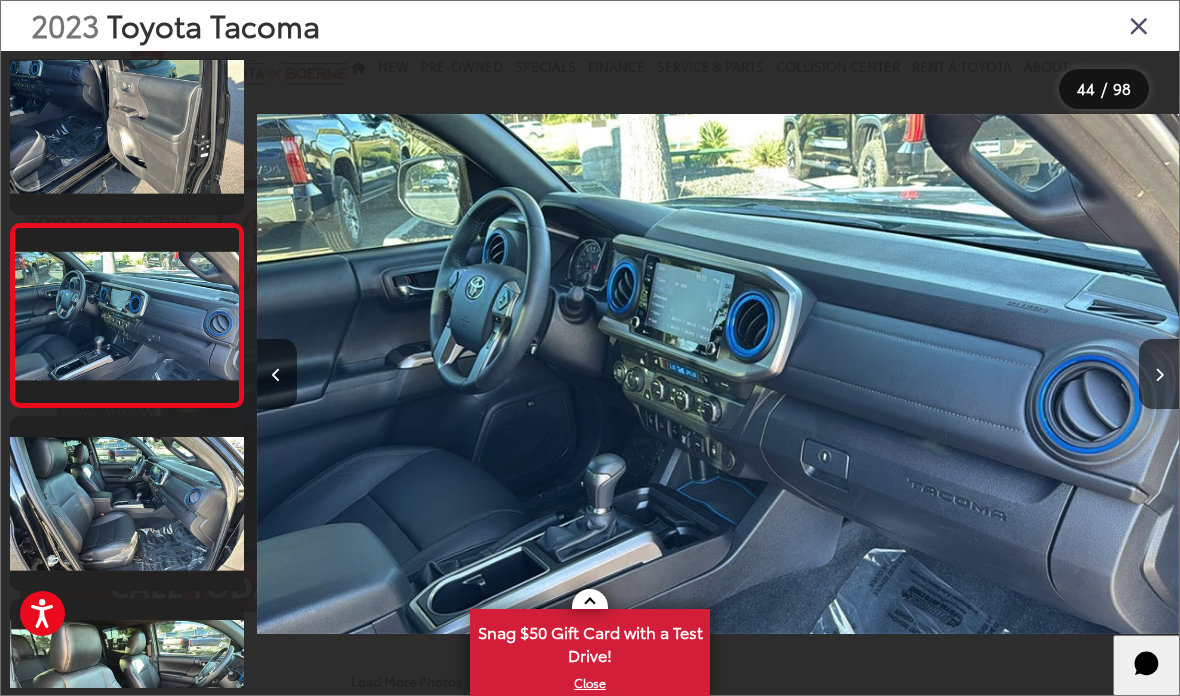 click at bounding box center (1159, 374) 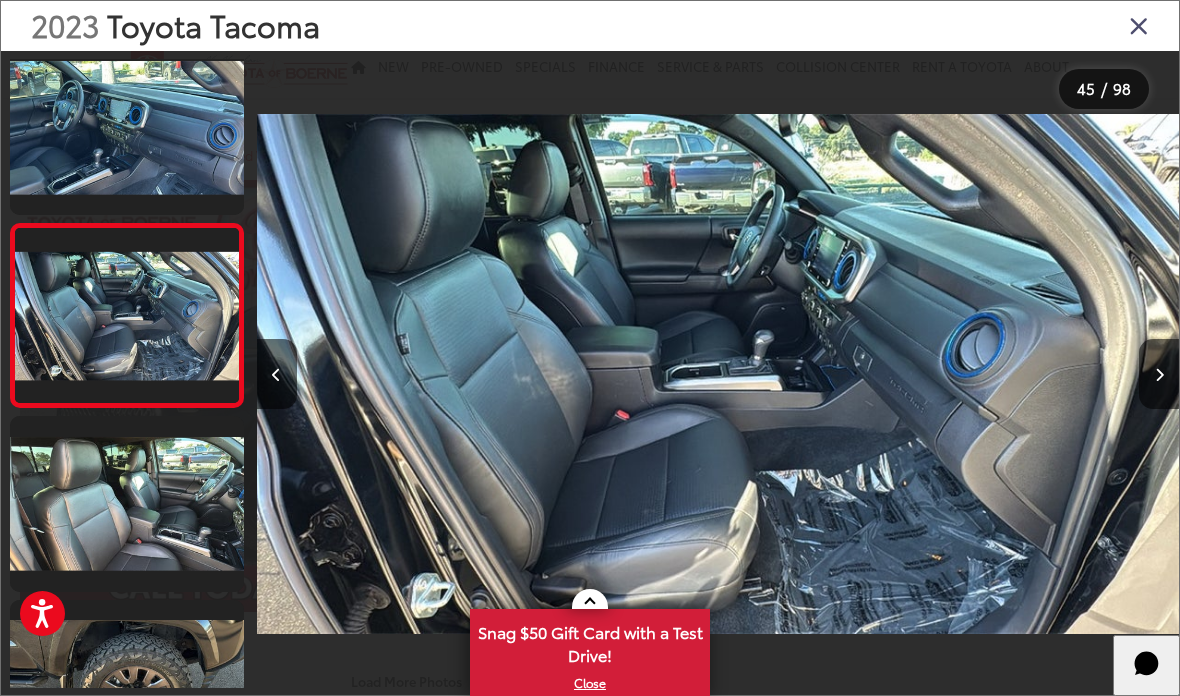 click at bounding box center [1159, 374] 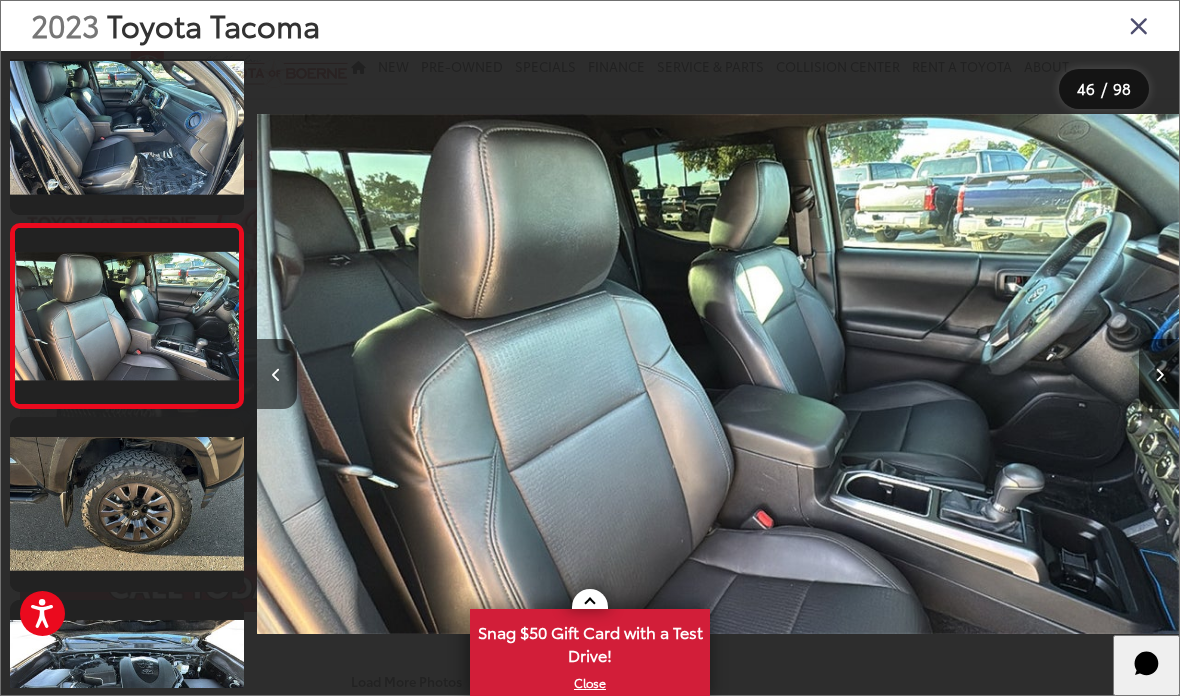 click at bounding box center (1159, 374) 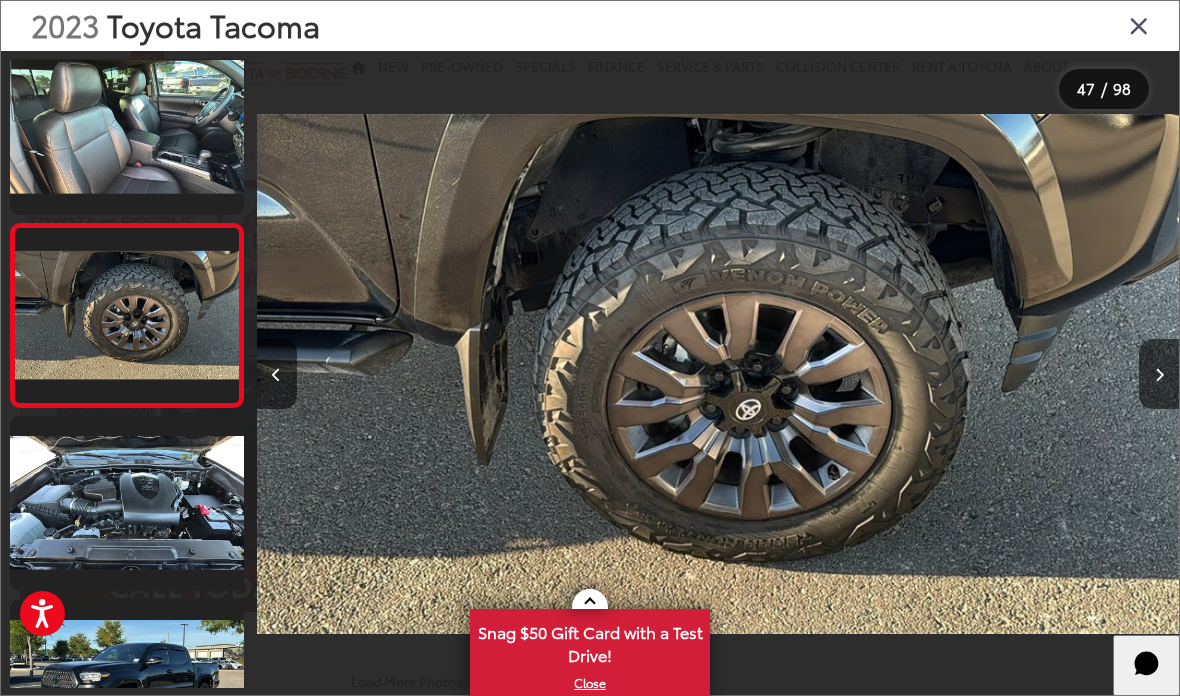click at bounding box center (1159, 374) 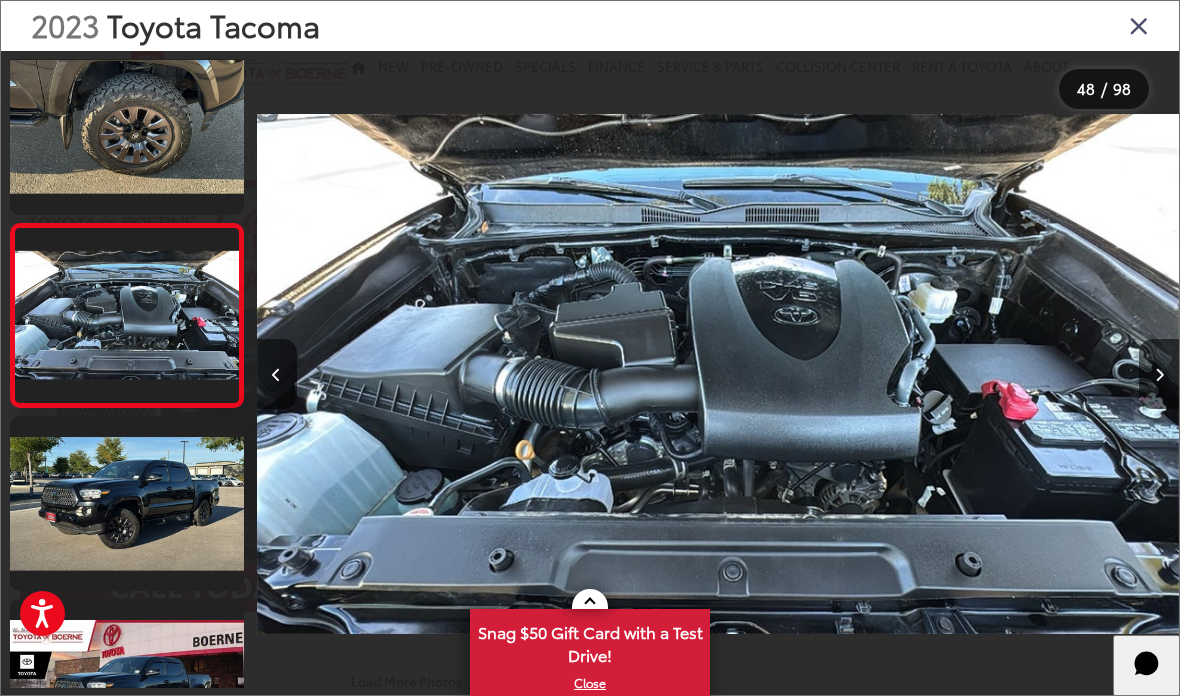 click at bounding box center (1159, 374) 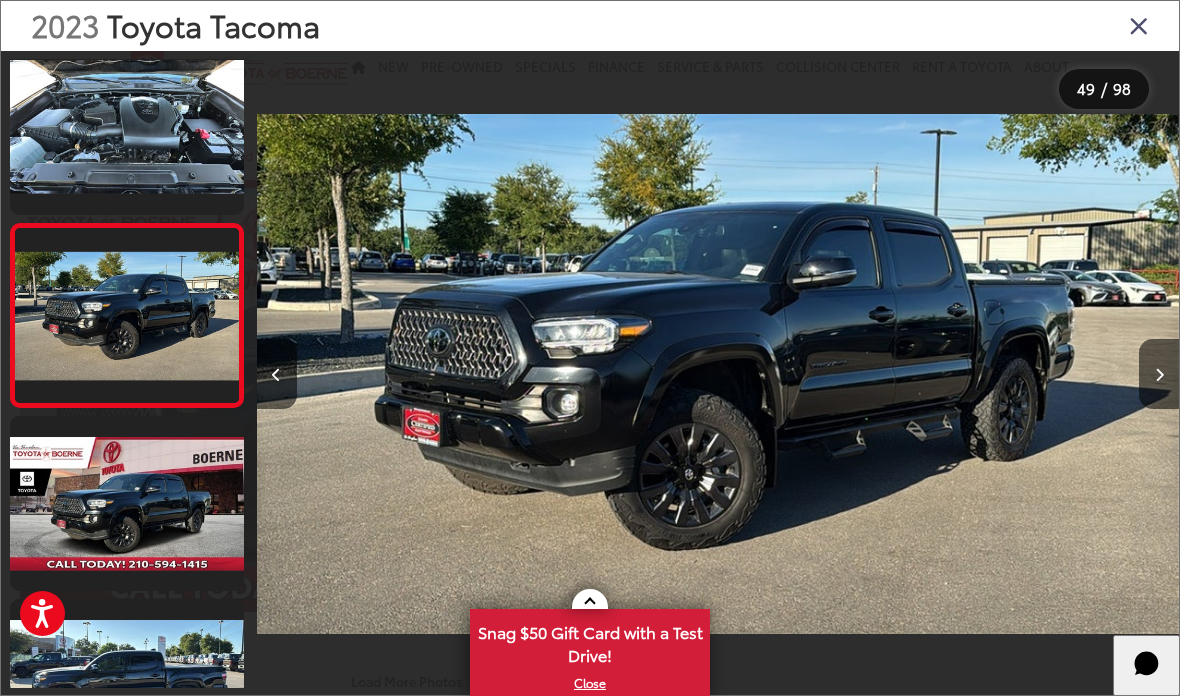 click at bounding box center (127, 127) 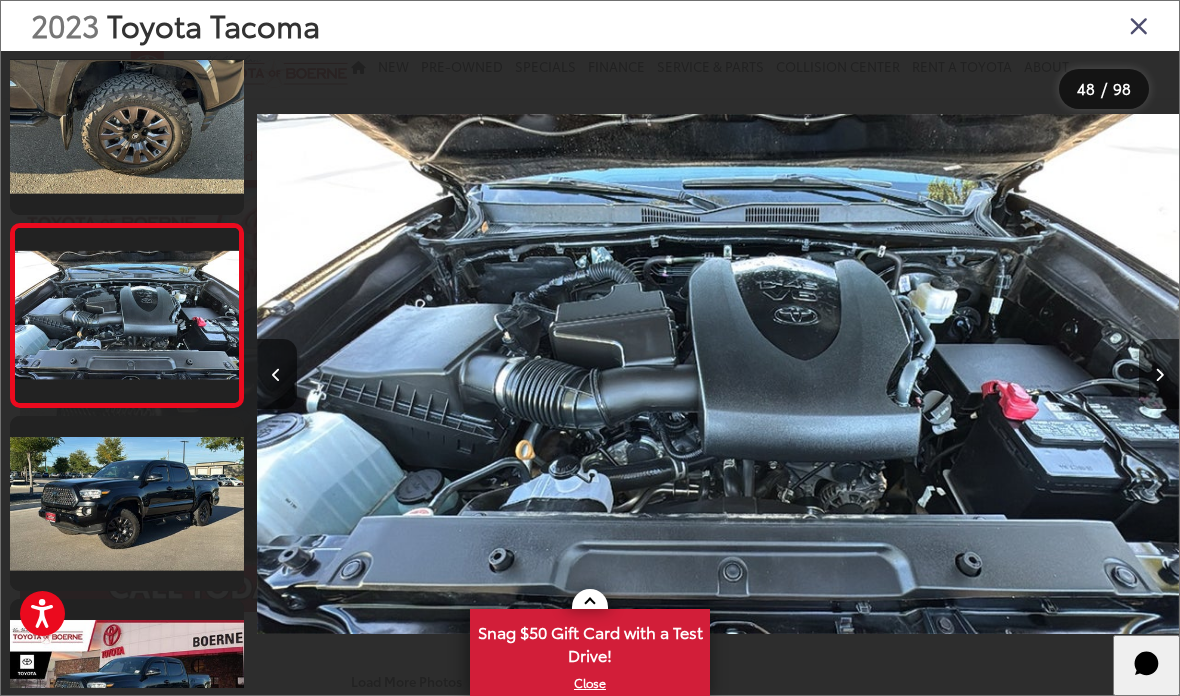 click at bounding box center [127, 127] 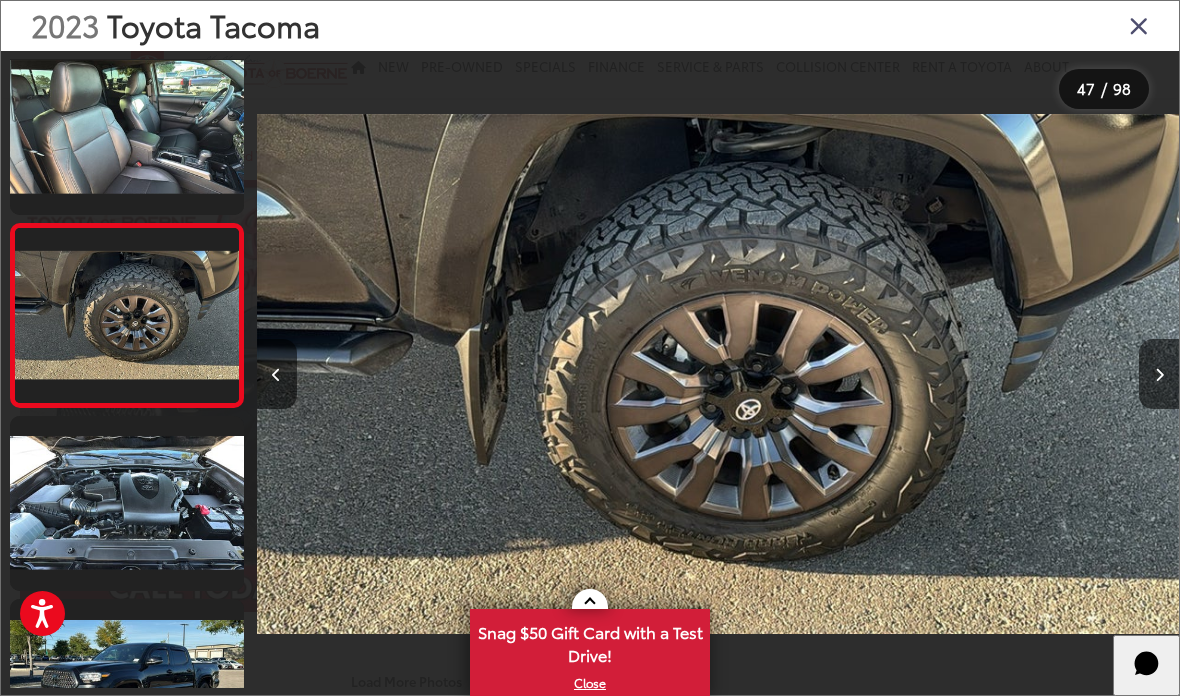 click at bounding box center [1159, 374] 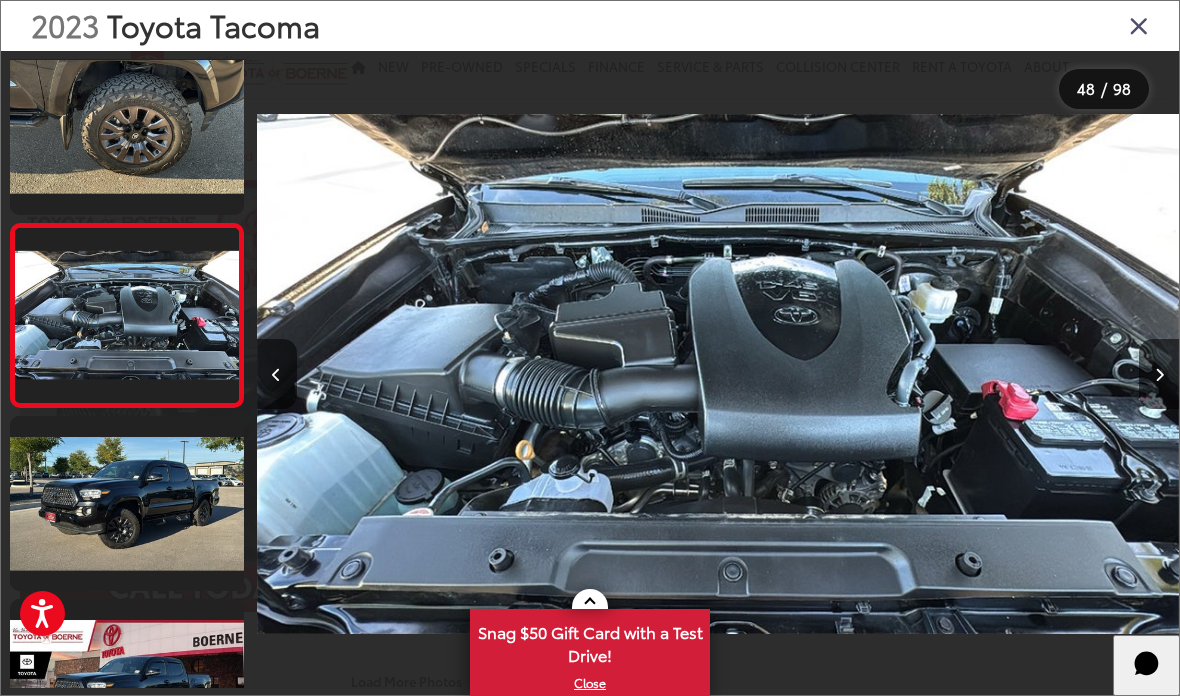 click at bounding box center [127, 127] 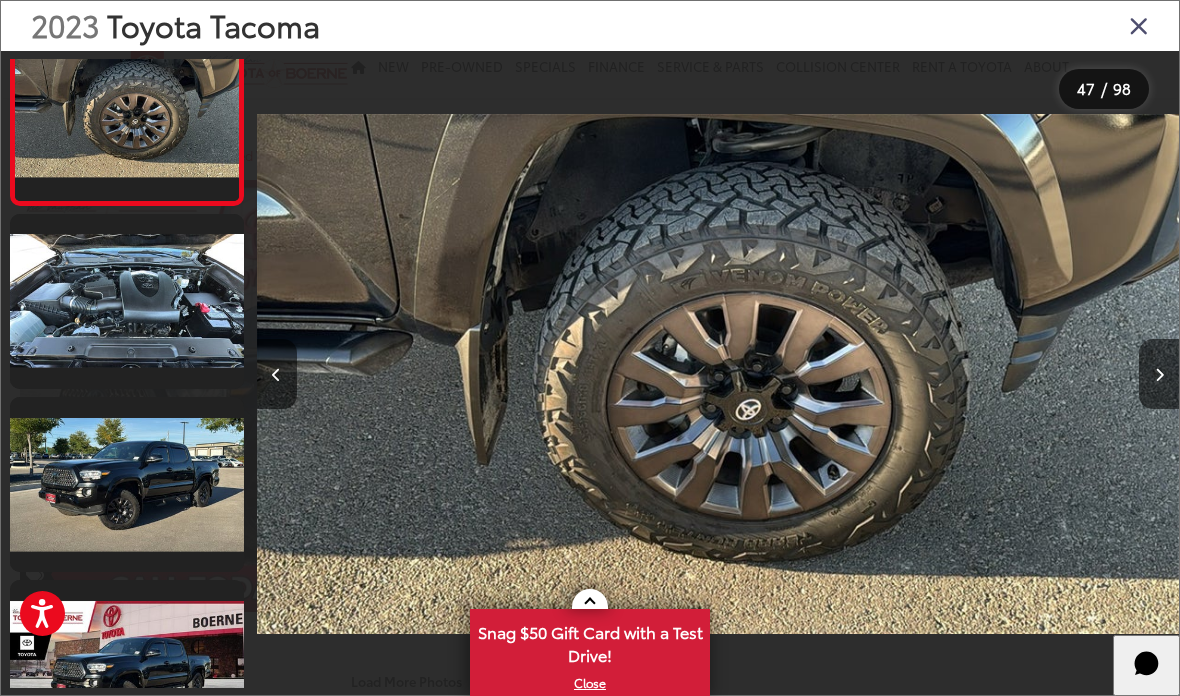 click at bounding box center [127, 301] 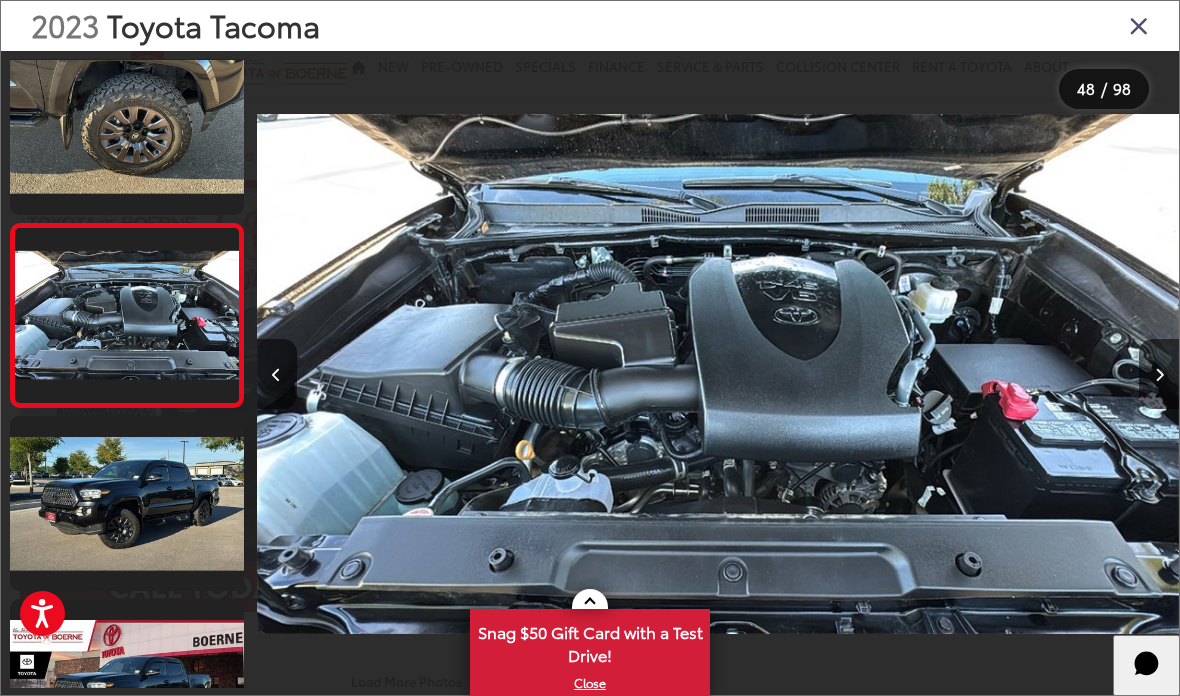 click at bounding box center (127, 503) 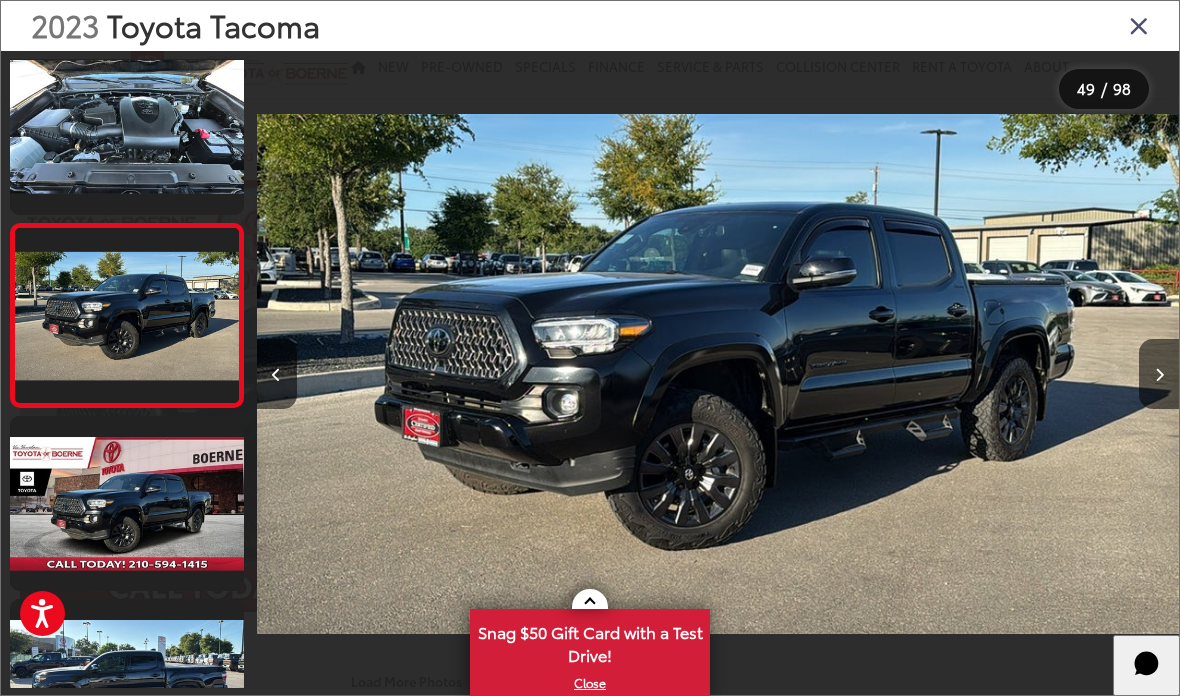 click at bounding box center (127, 127) 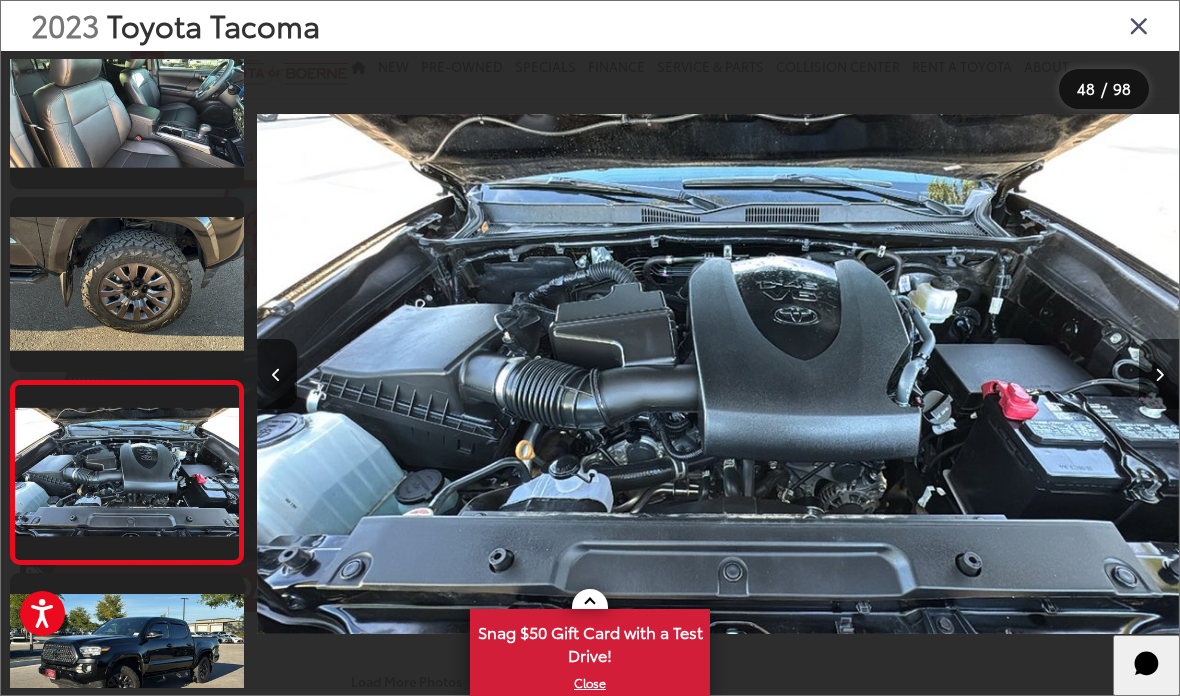 click at bounding box center [127, 284] 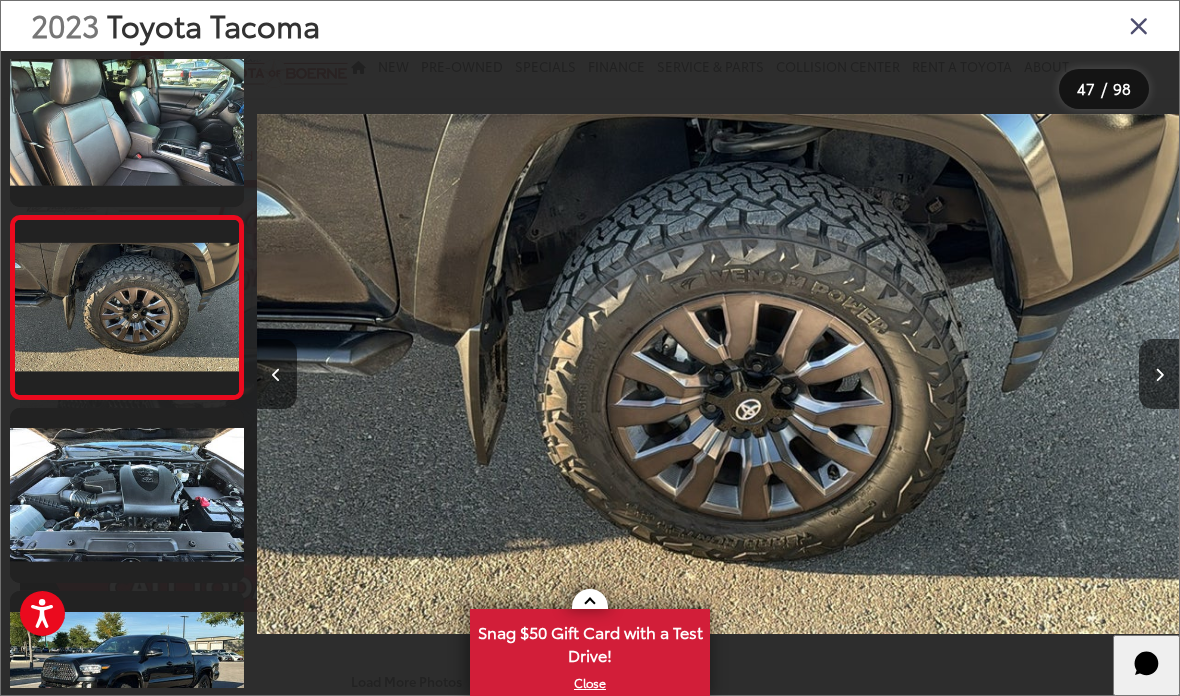 click at bounding box center [127, 118] 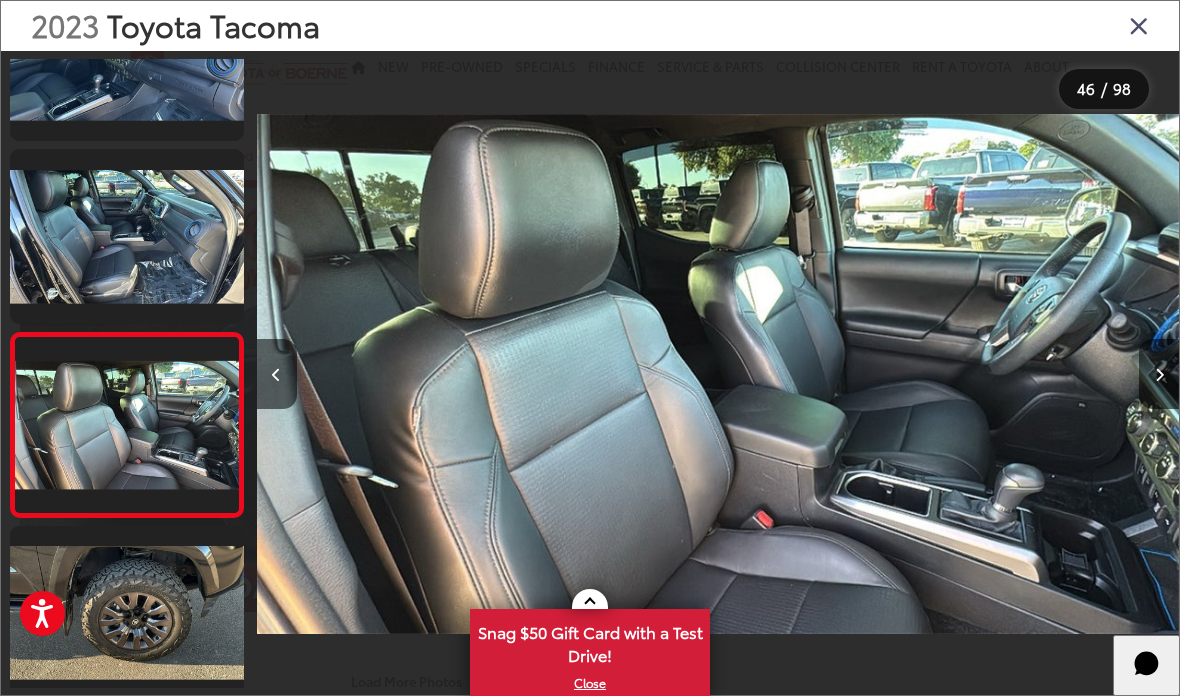 click at bounding box center (127, 236) 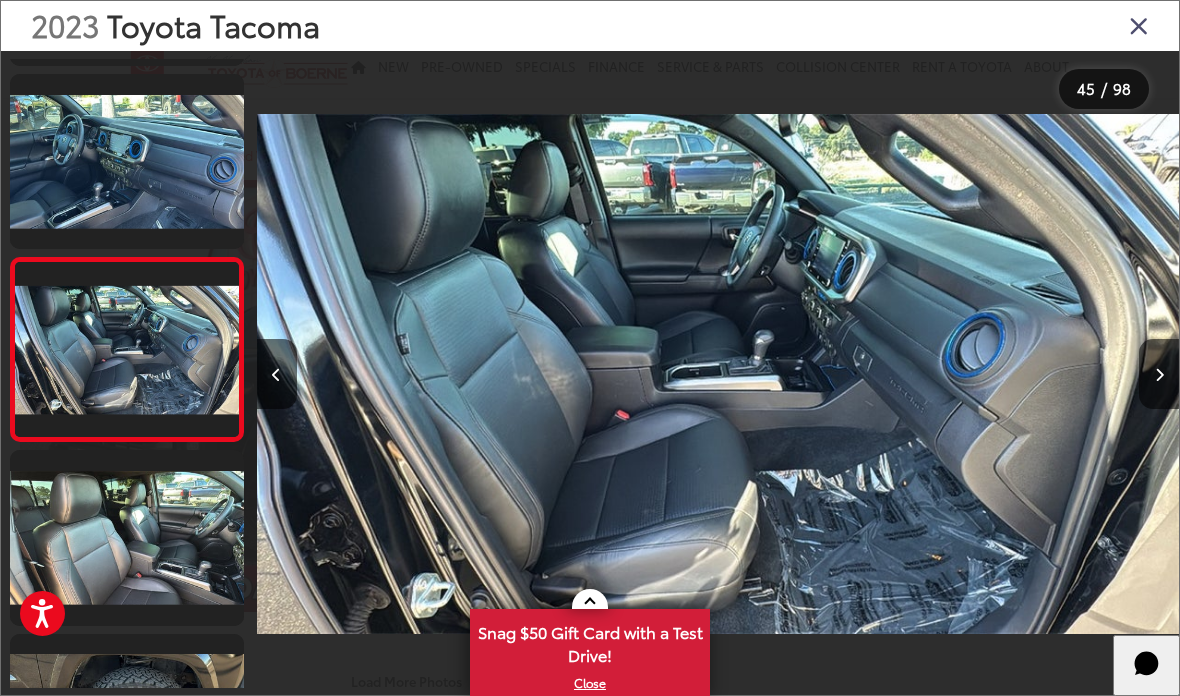 click at bounding box center [127, 161] 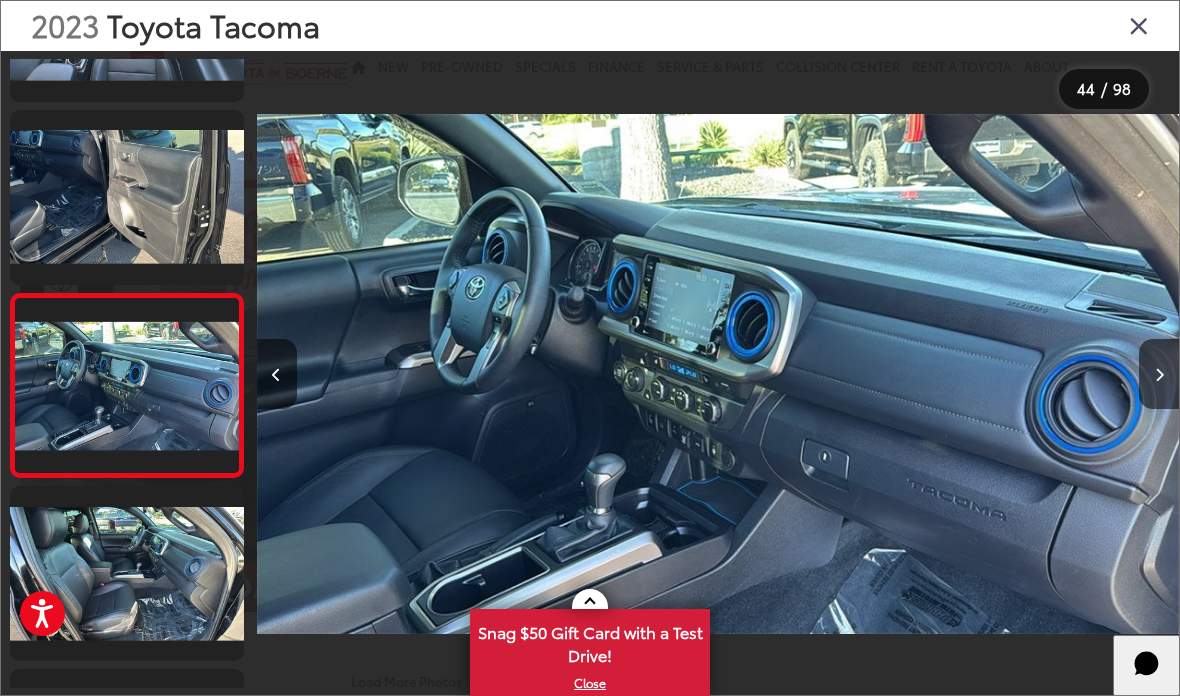 click at bounding box center (127, 197) 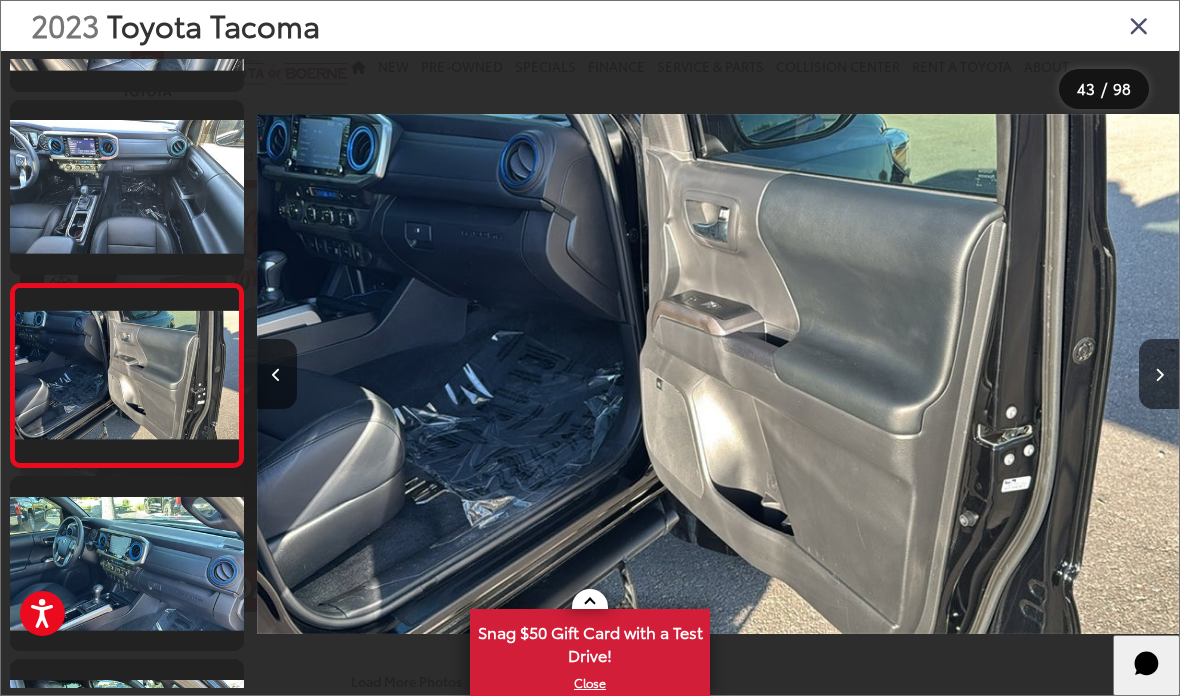 click at bounding box center (127, 187) 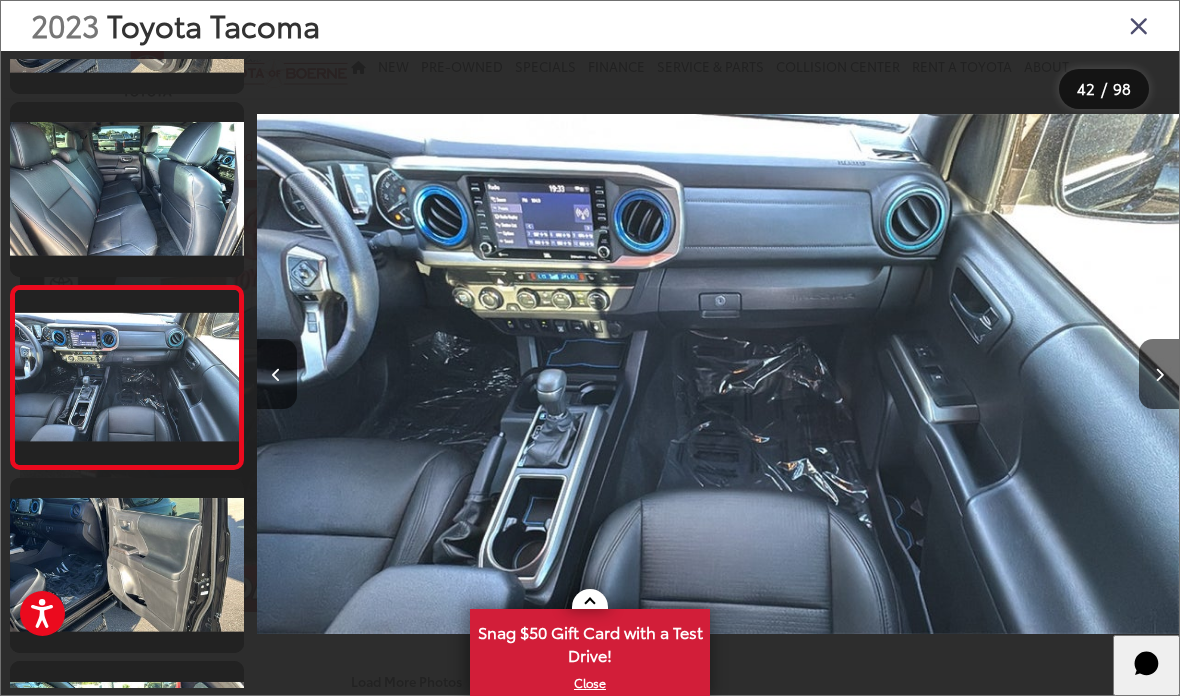 click at bounding box center [127, 189] 